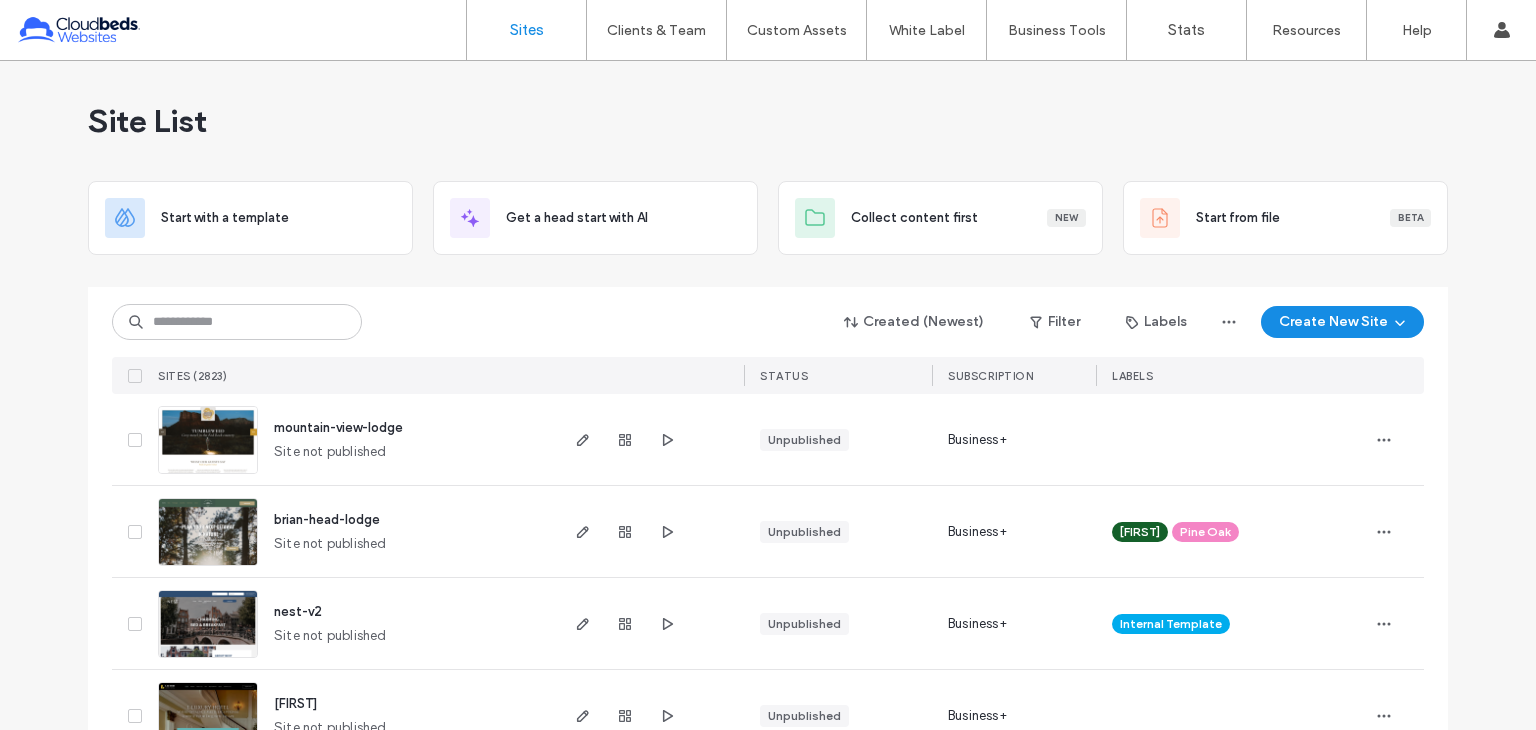 scroll, scrollTop: 0, scrollLeft: 0, axis: both 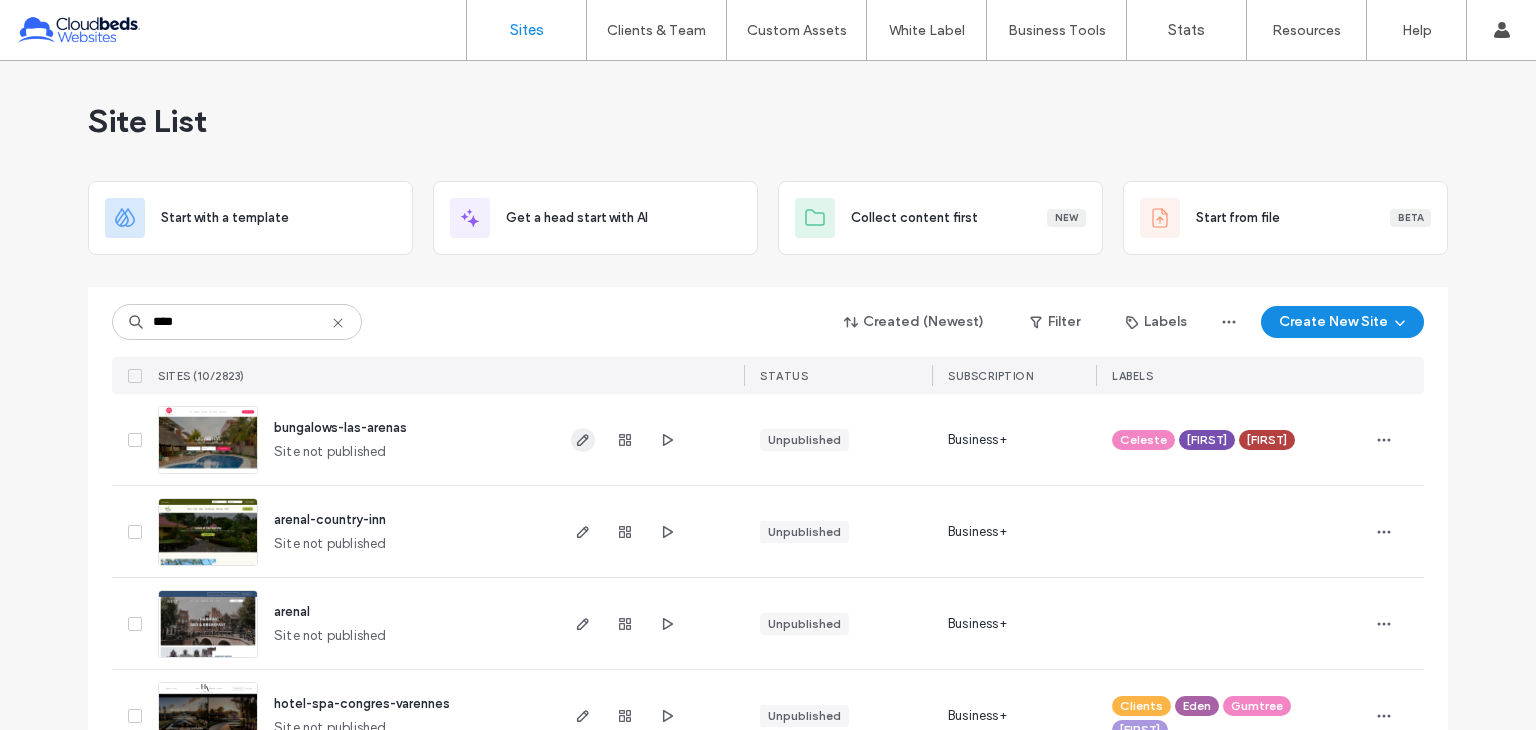 type on "****" 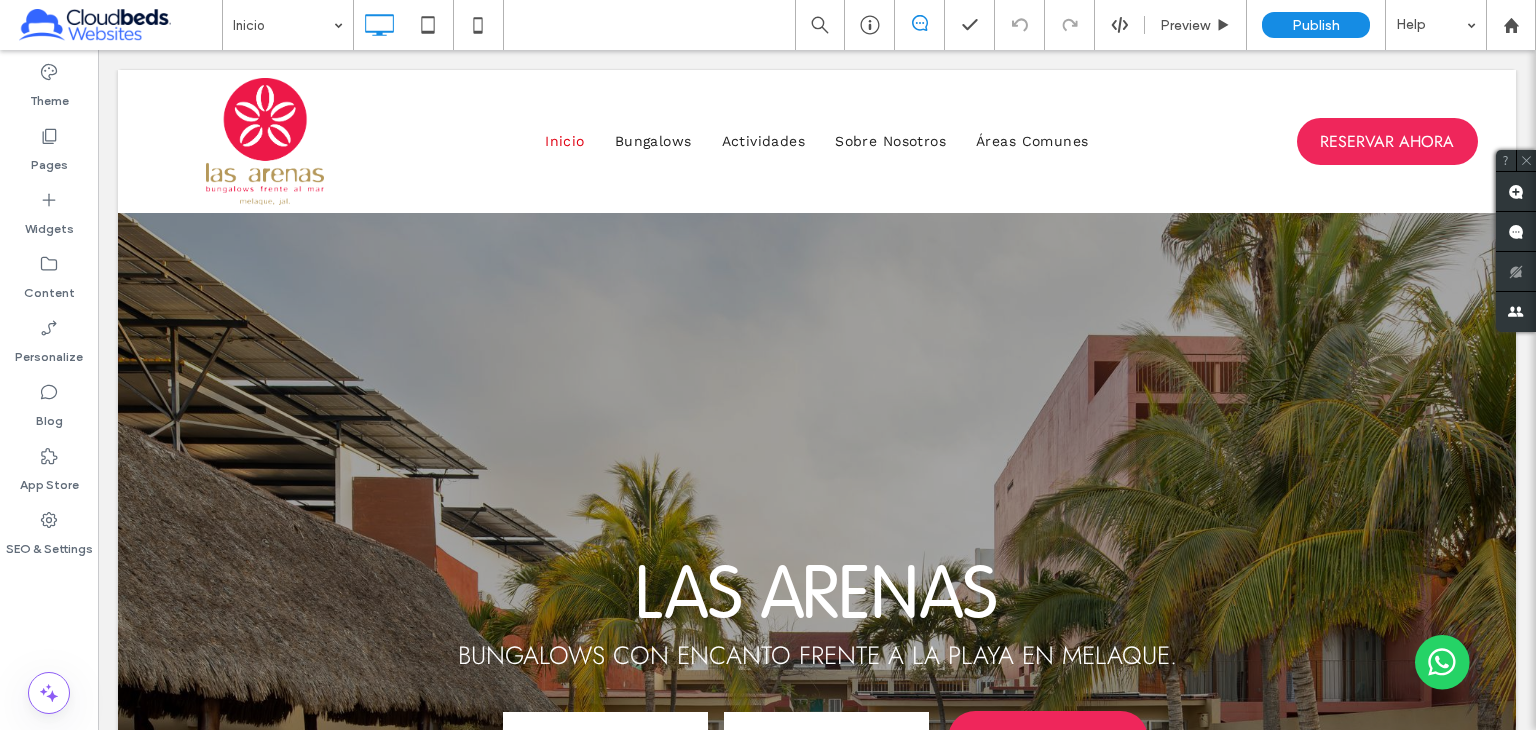 scroll, scrollTop: 0, scrollLeft: 0, axis: both 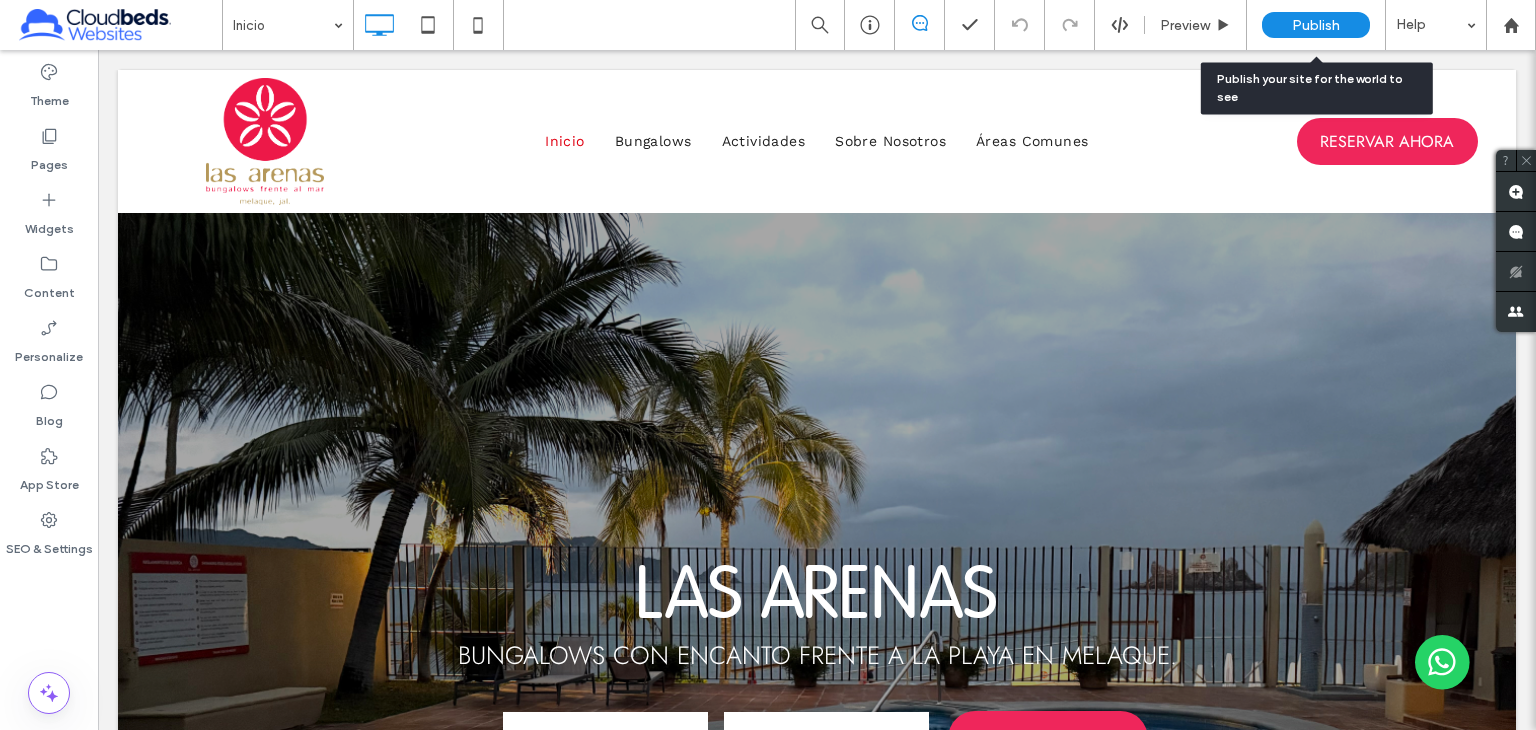 click on "Publish" at bounding box center (1316, 25) 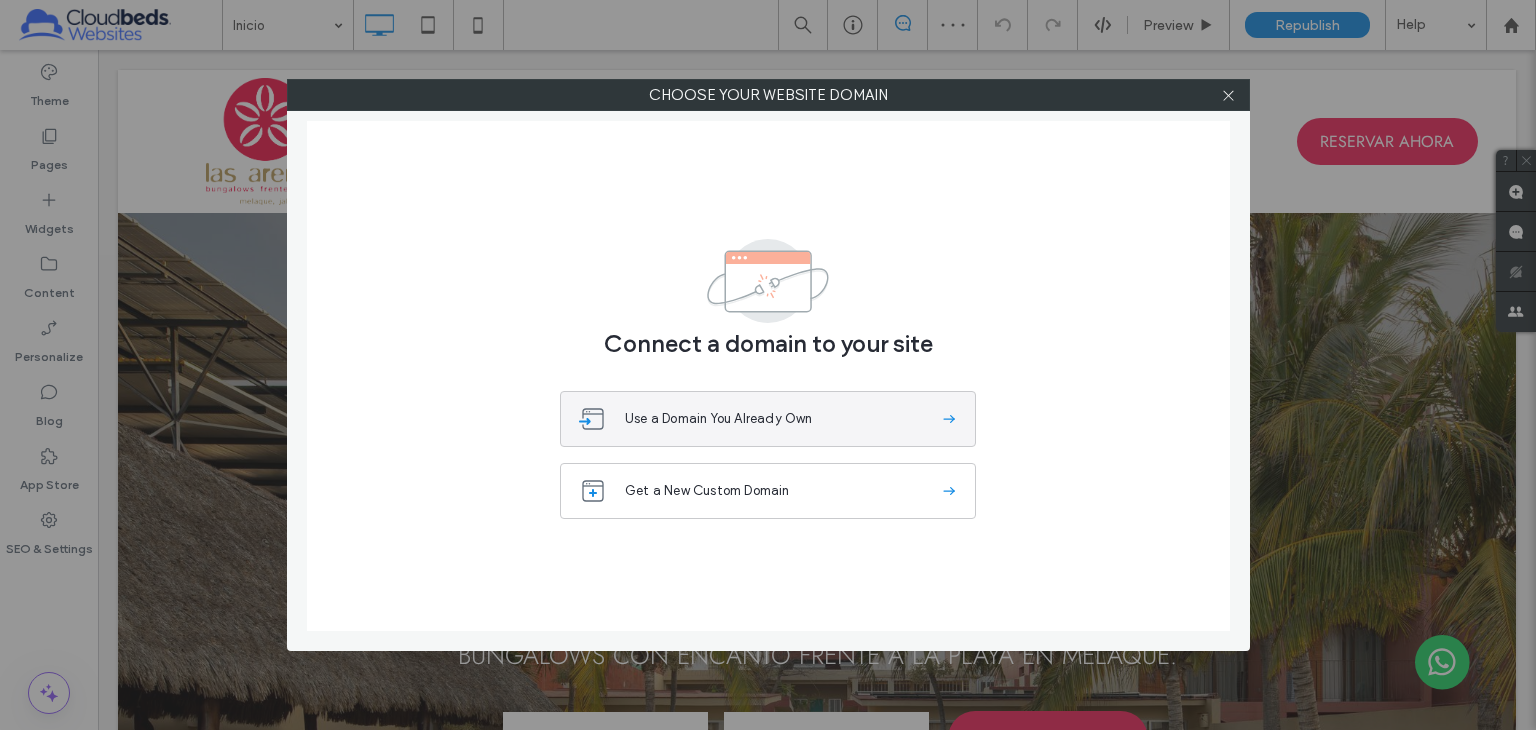 click on "Use a Domain You Already Own" at bounding box center [782, 419] 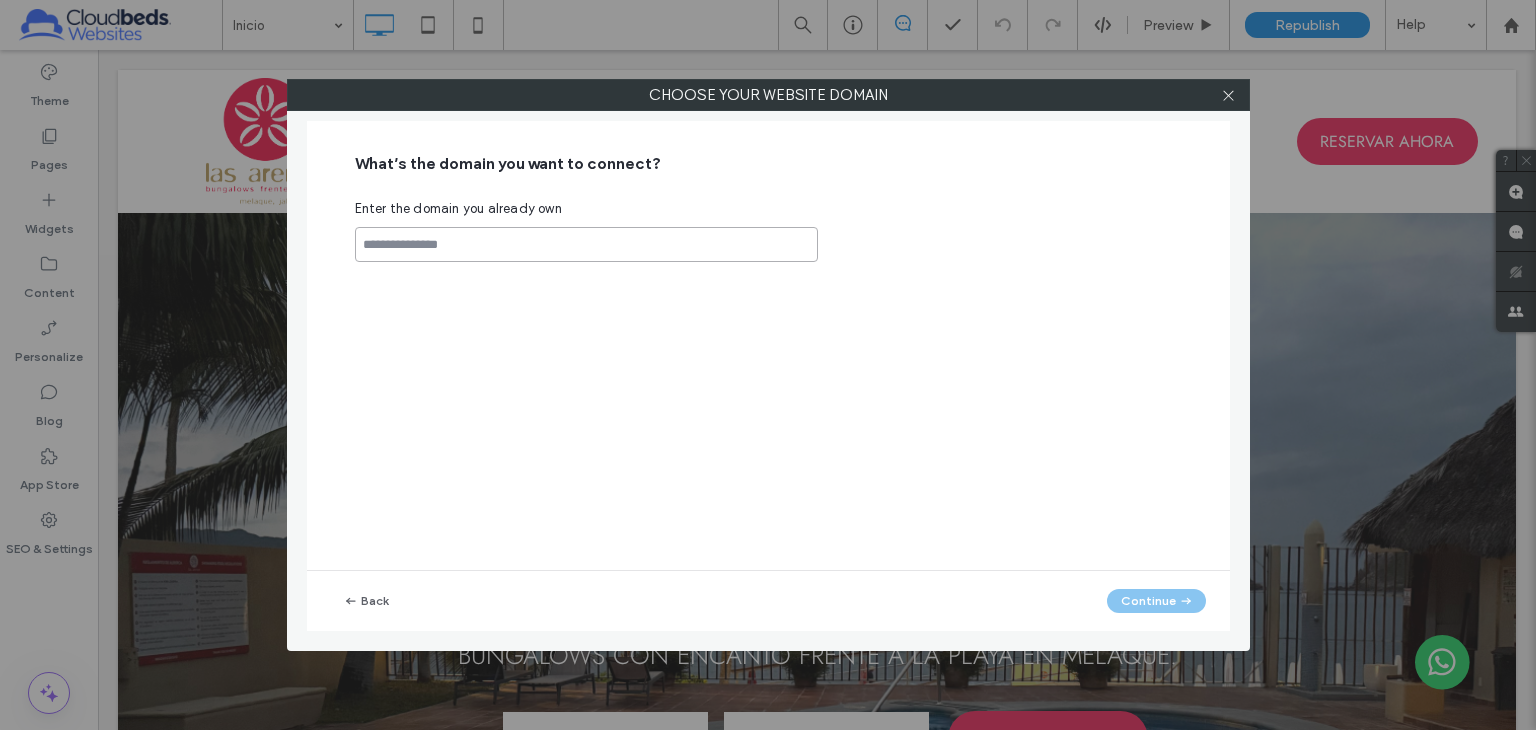 click at bounding box center (586, 244) 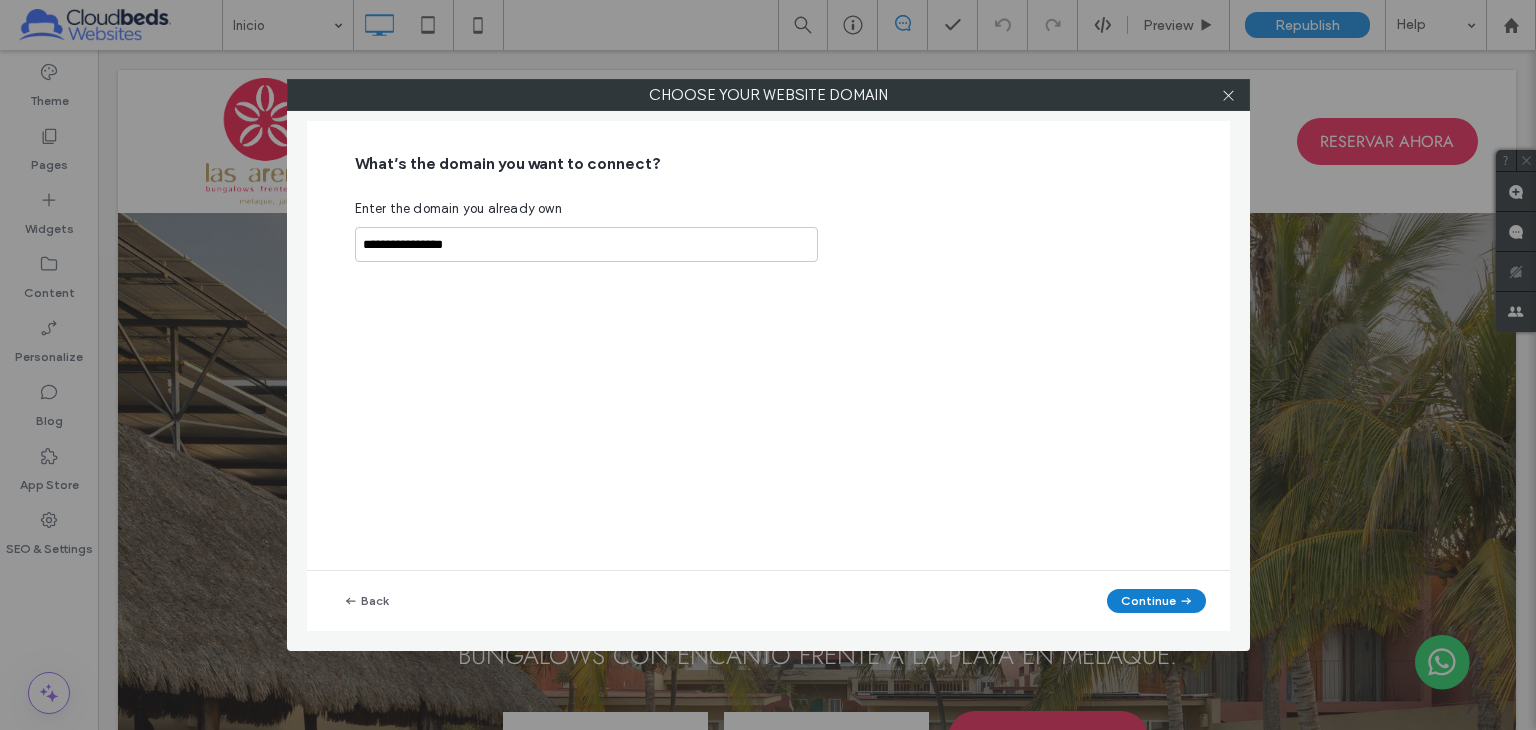 click on "Continue" at bounding box center (1156, 601) 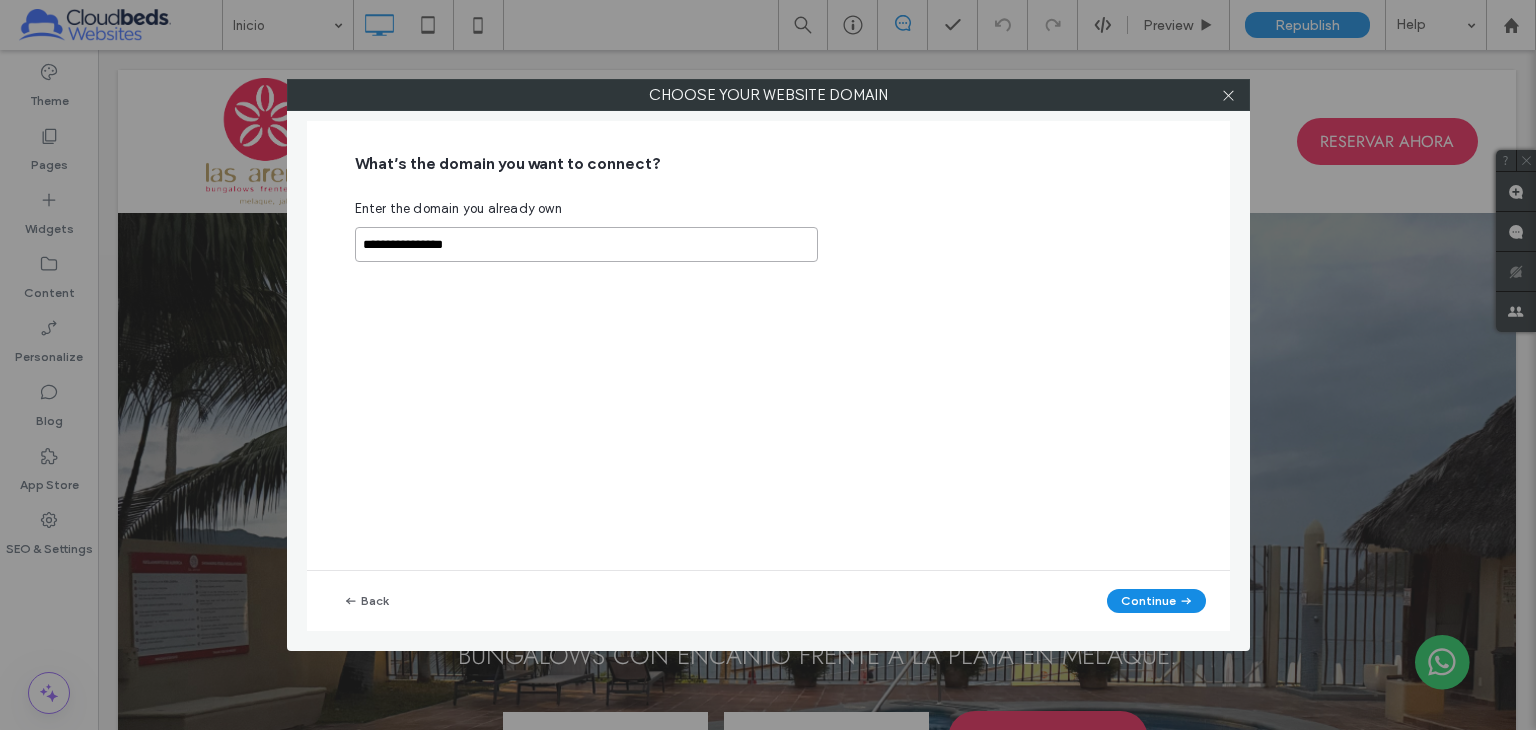 click on "**********" at bounding box center (586, 244) 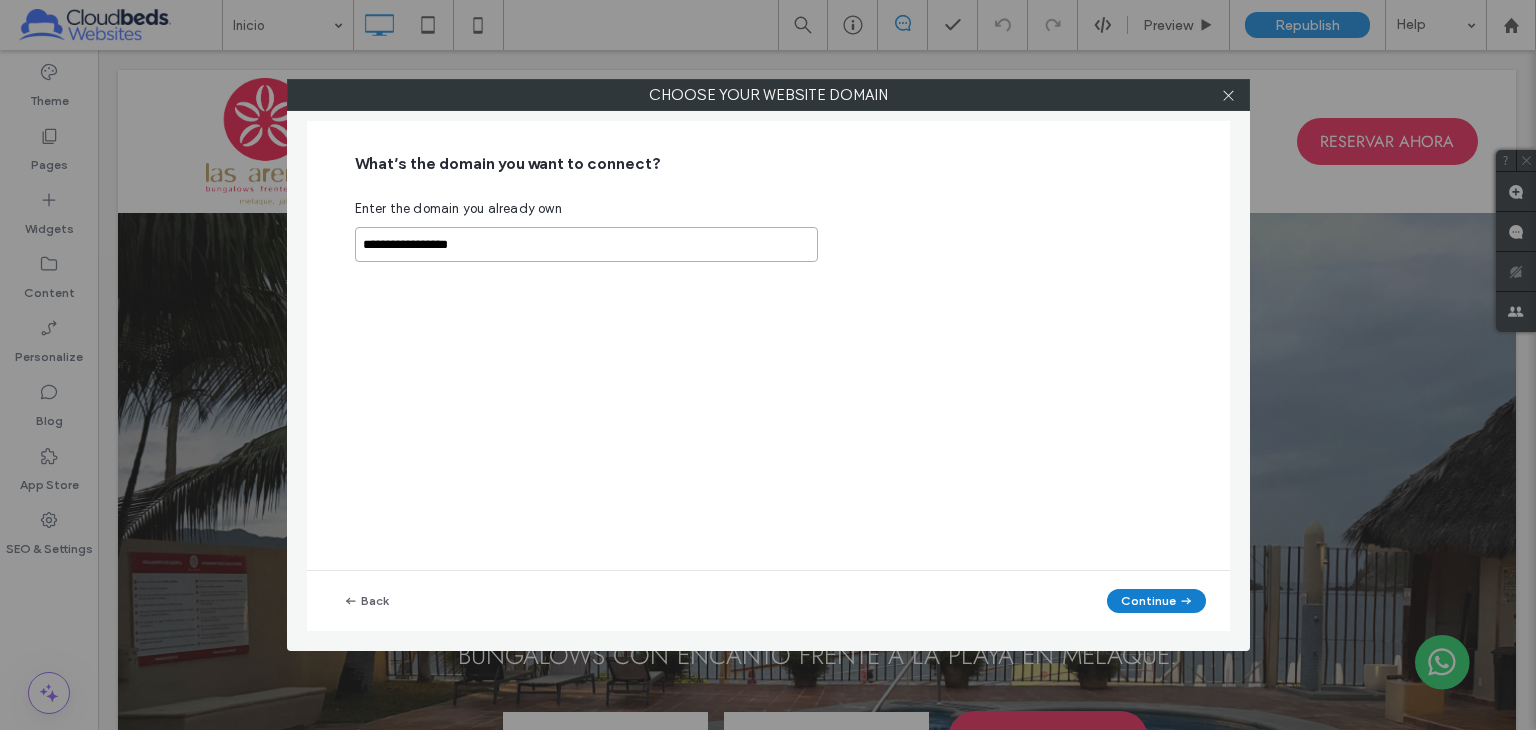 type on "**********" 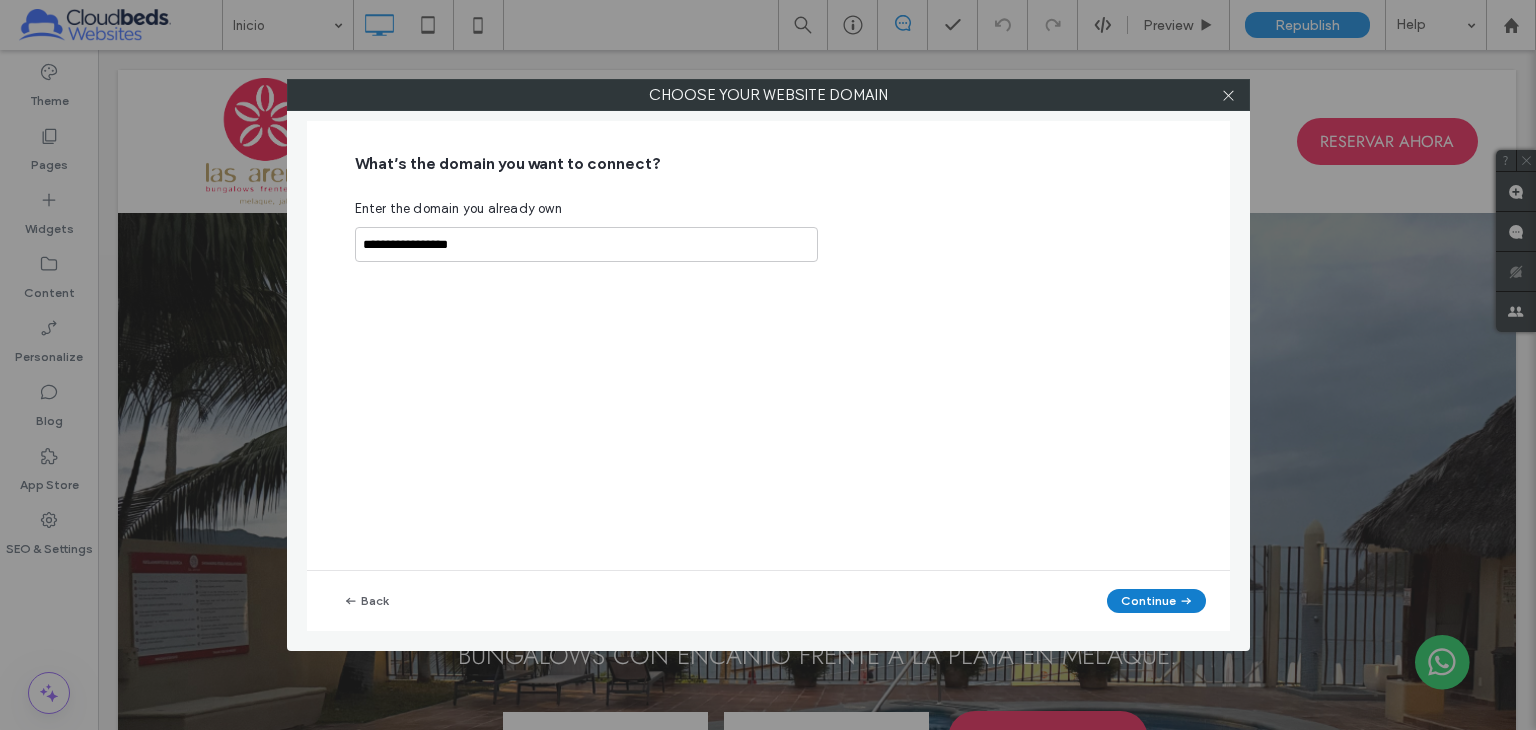 click on "Continue" at bounding box center [1156, 601] 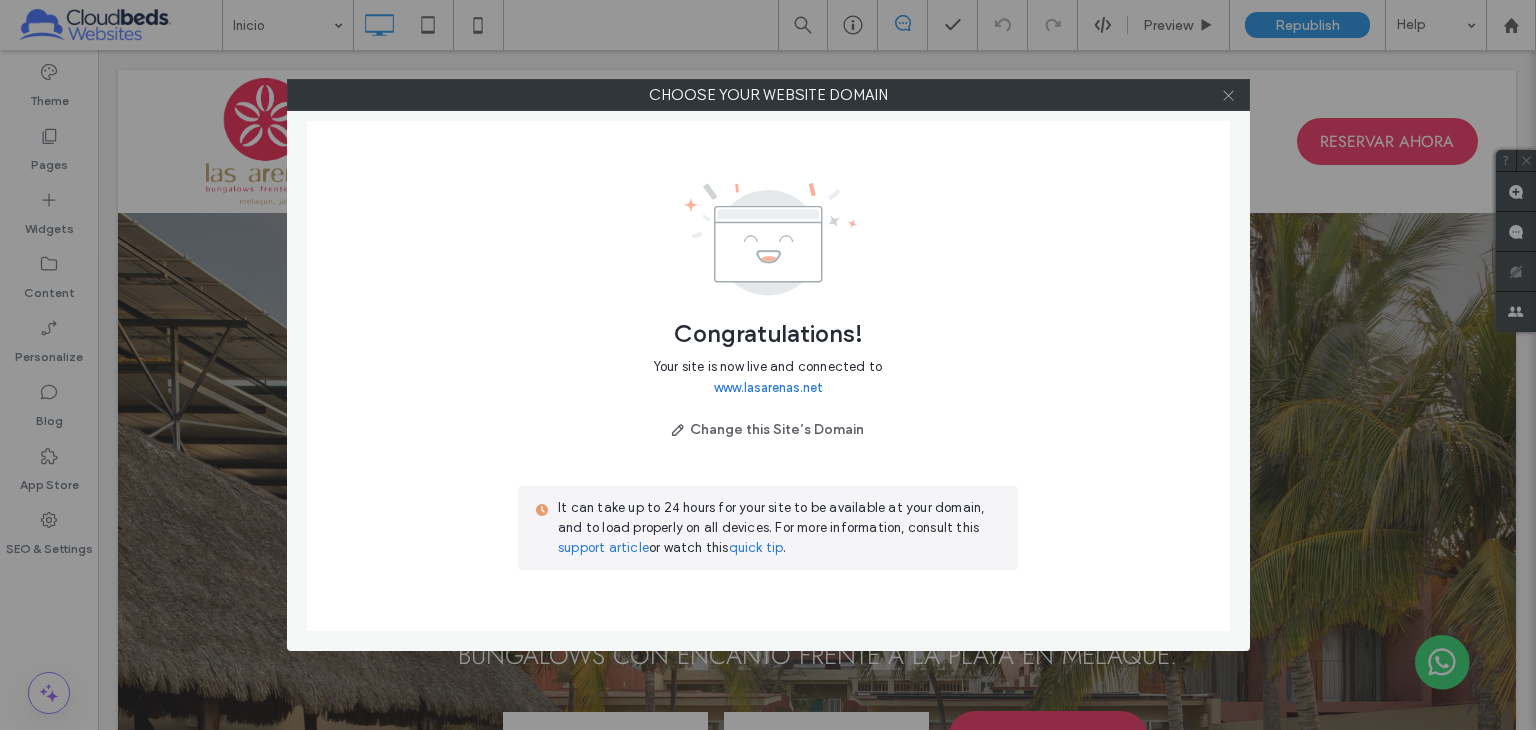 click 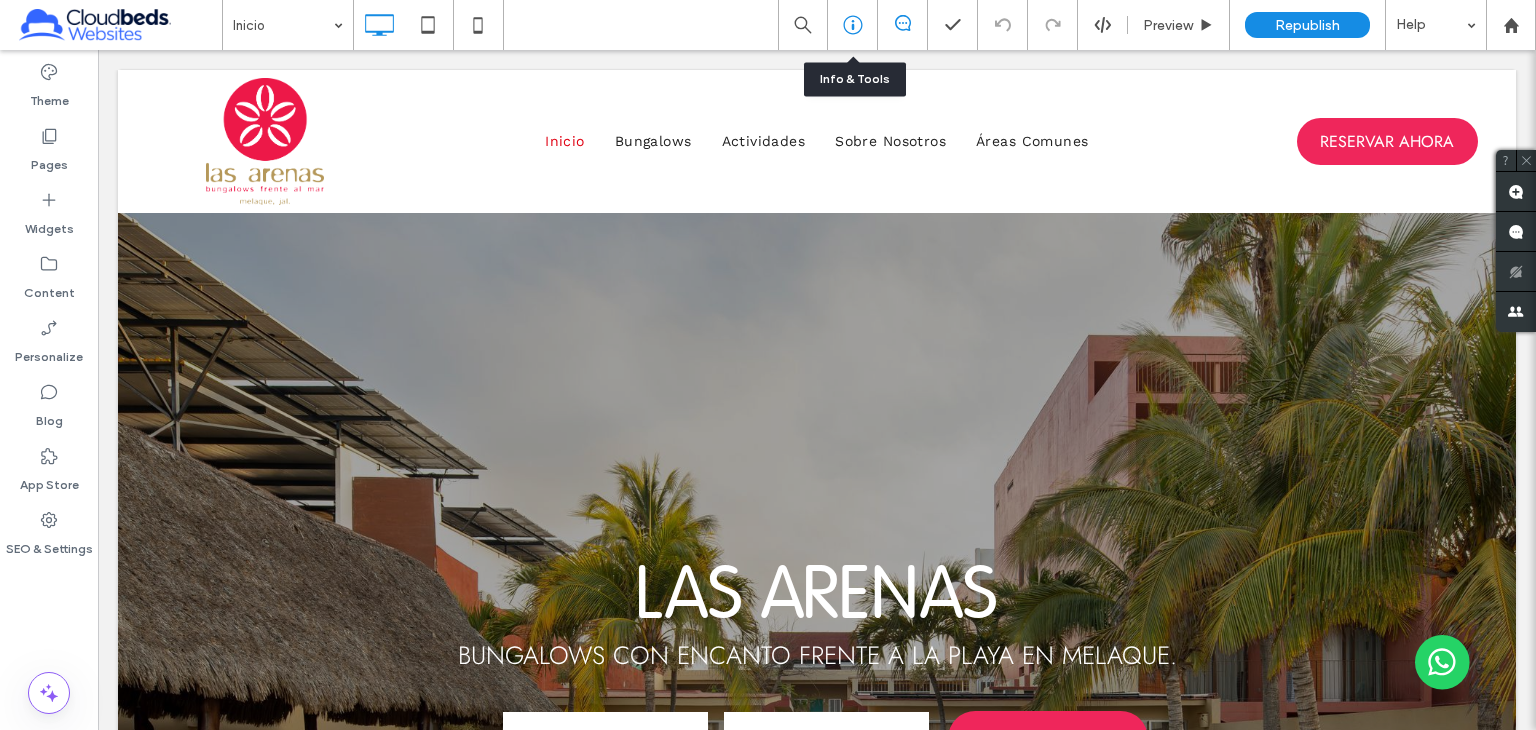 click 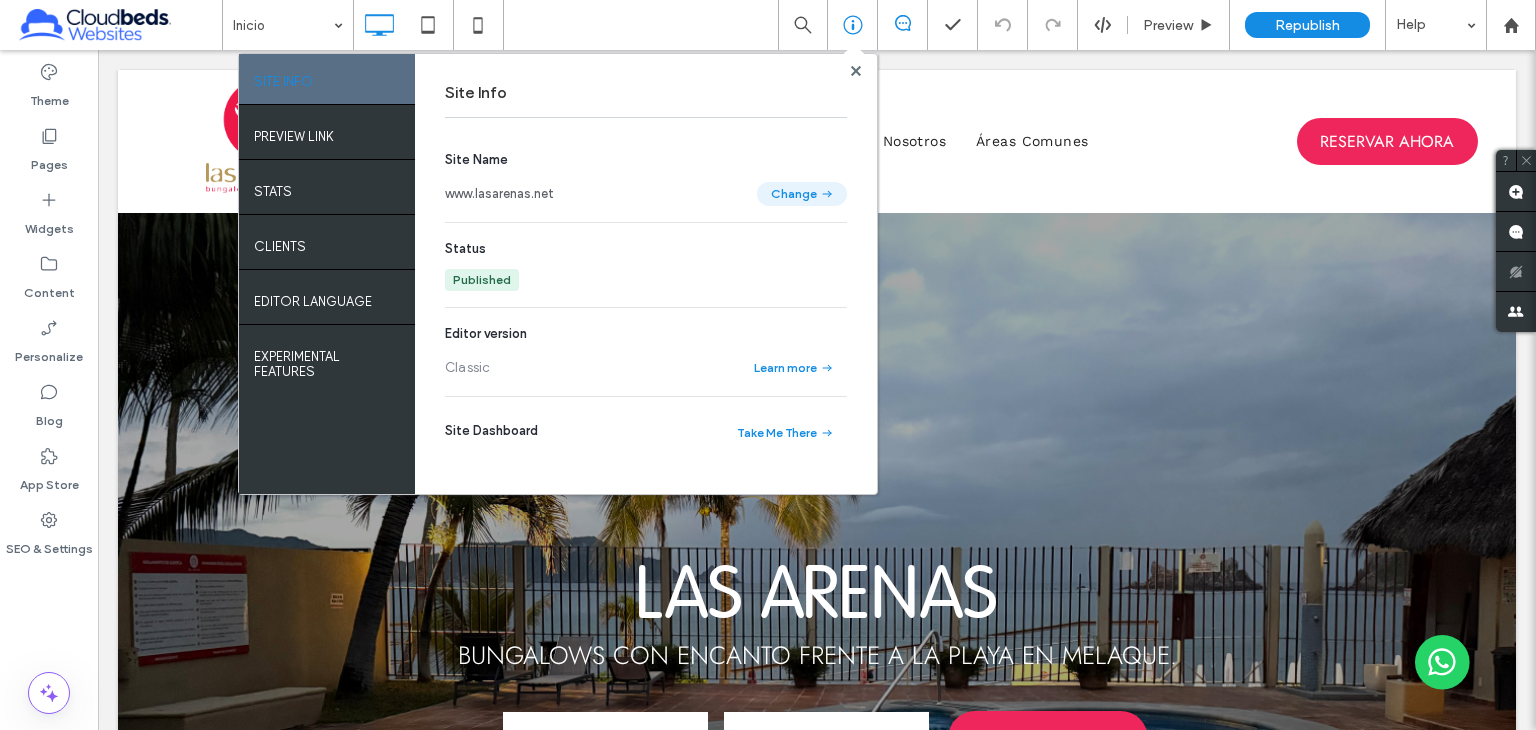 click on "Change" at bounding box center [802, 194] 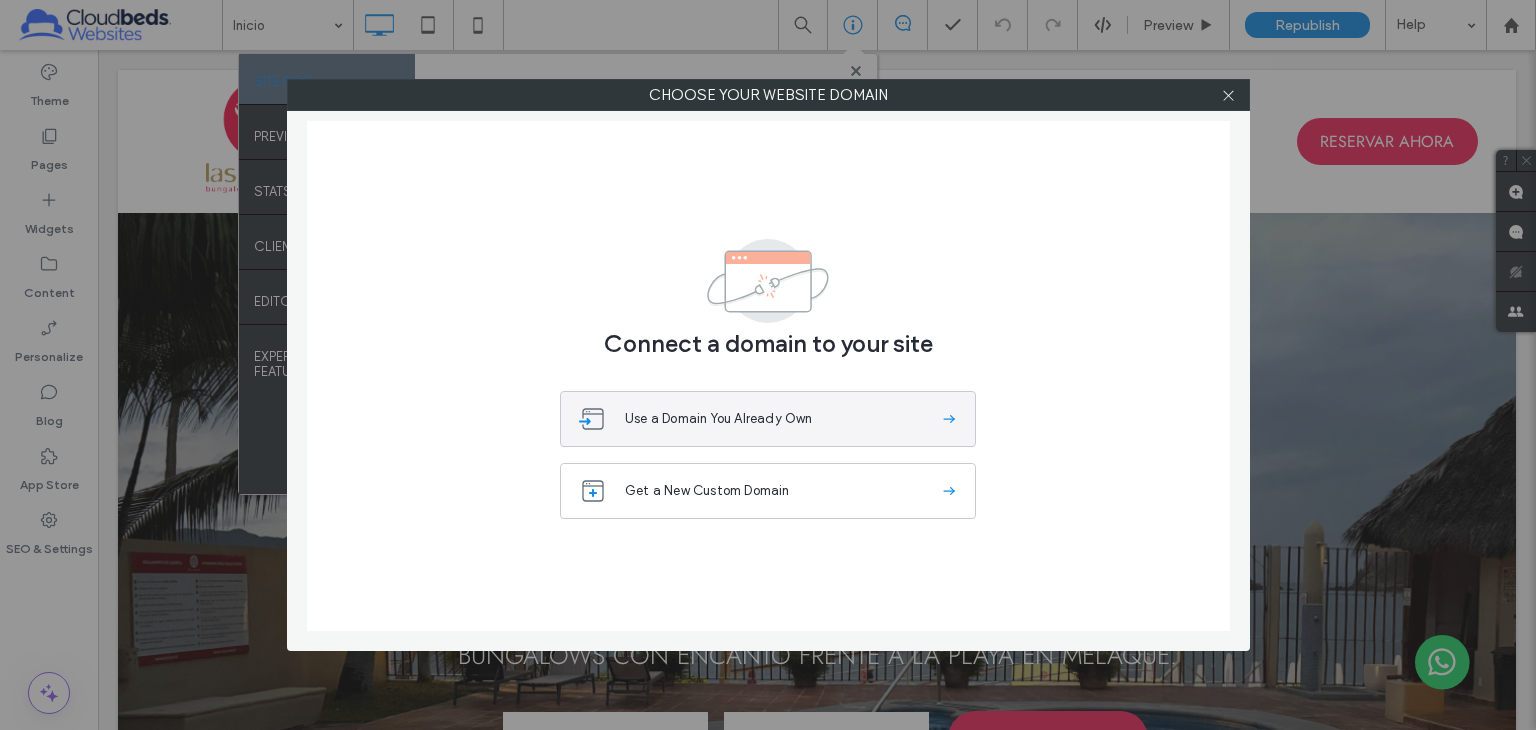 click on "Use a Domain You Already Own" at bounding box center (782, 419) 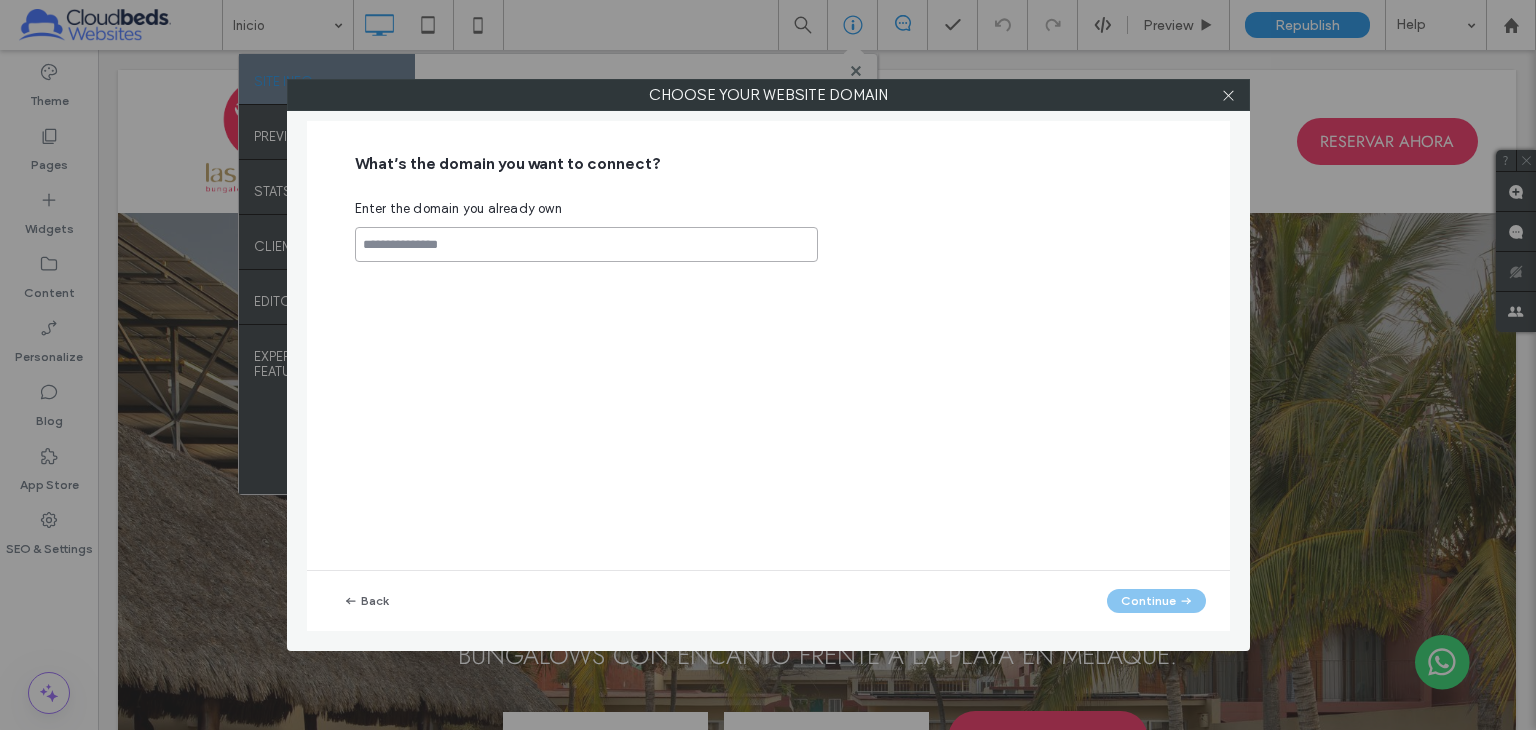 click at bounding box center [586, 244] 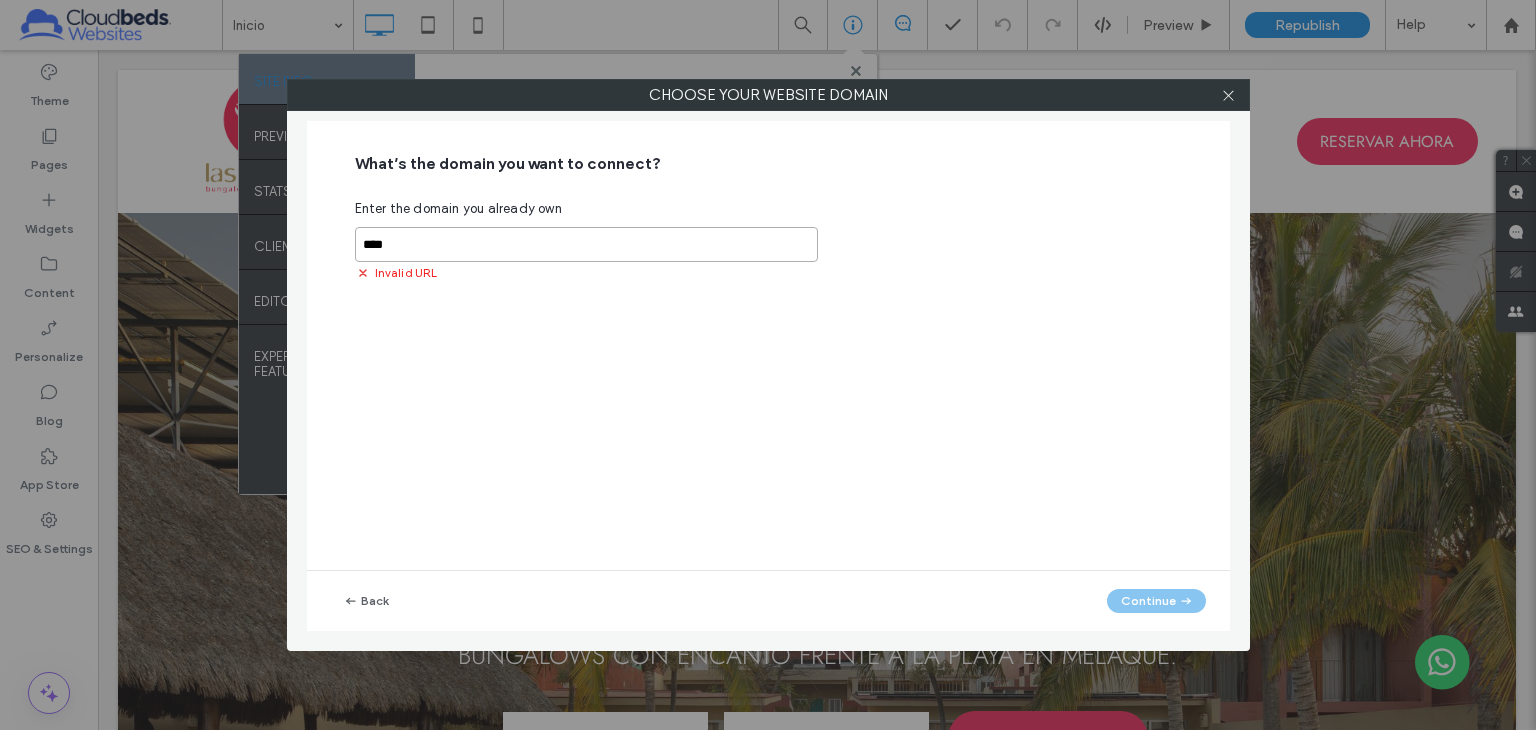 paste on "**********" 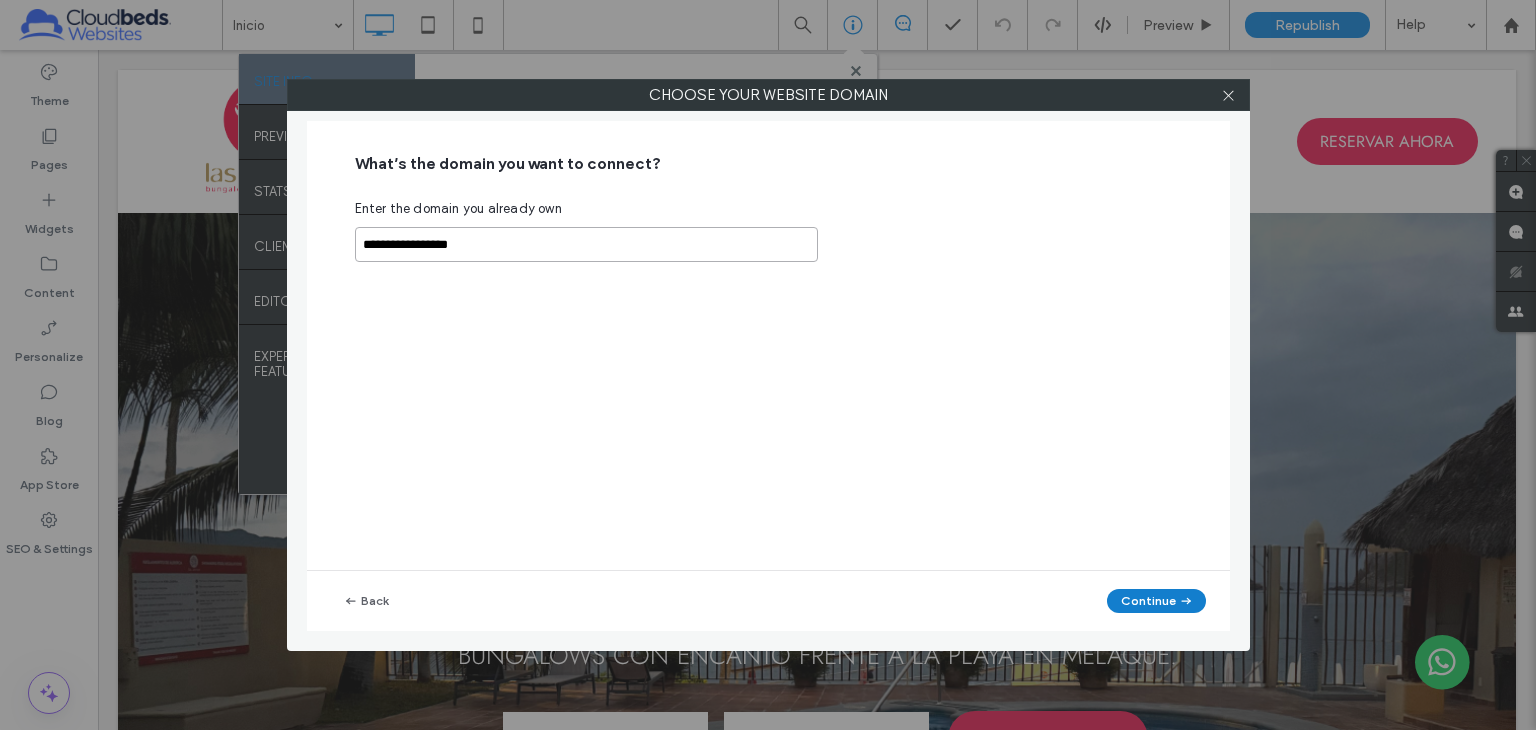 type on "**********" 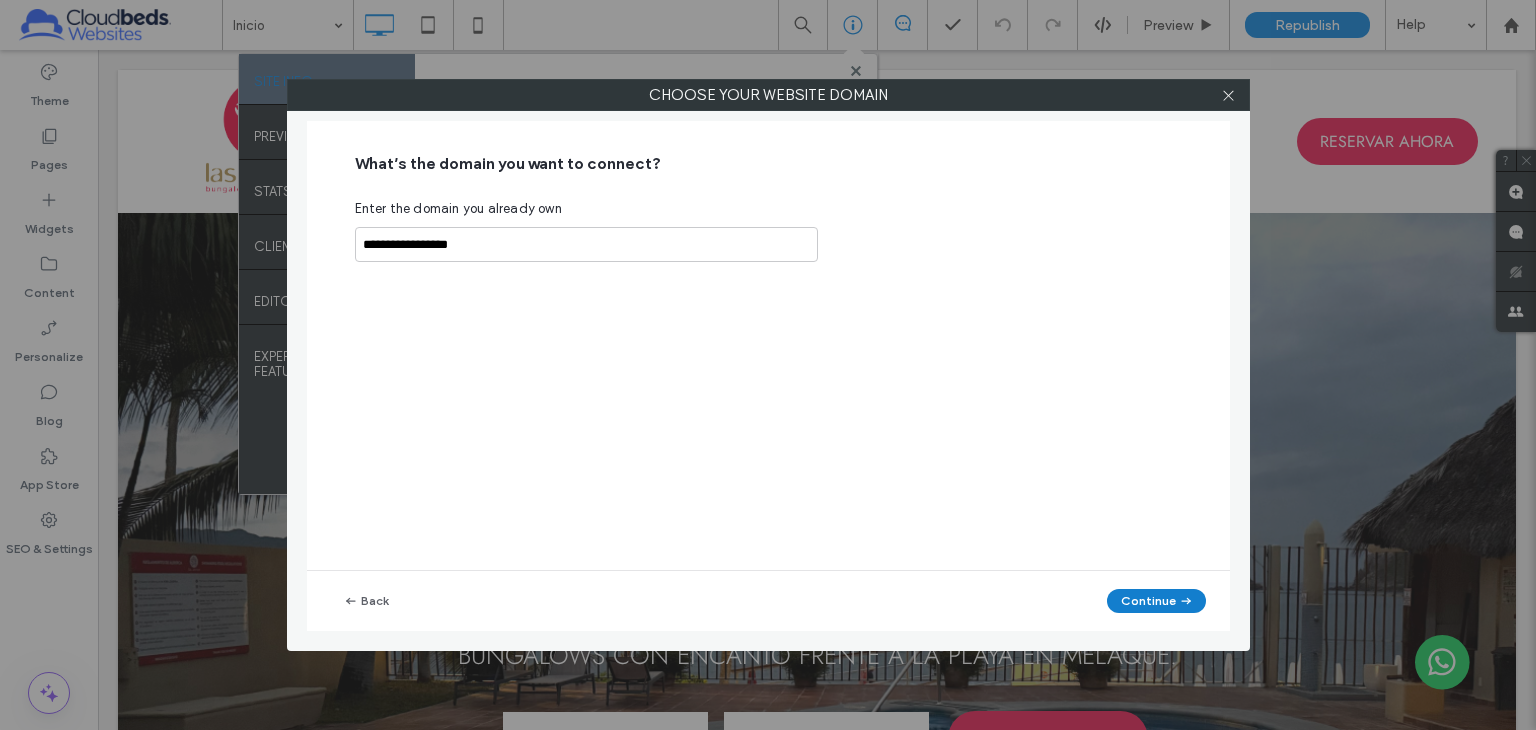 click on "Continue" at bounding box center (1156, 601) 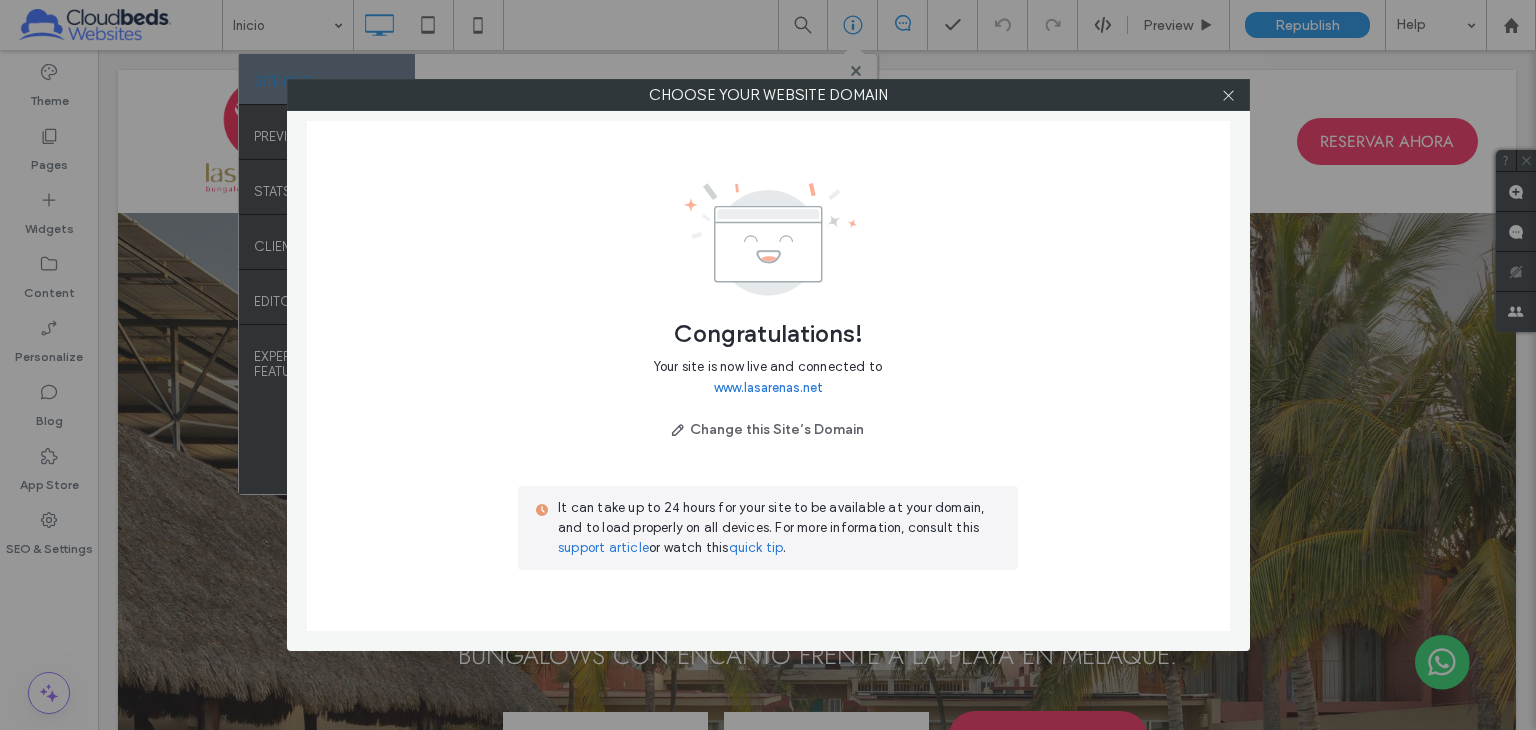 click on "www.lasarenas.net" at bounding box center (768, 388) 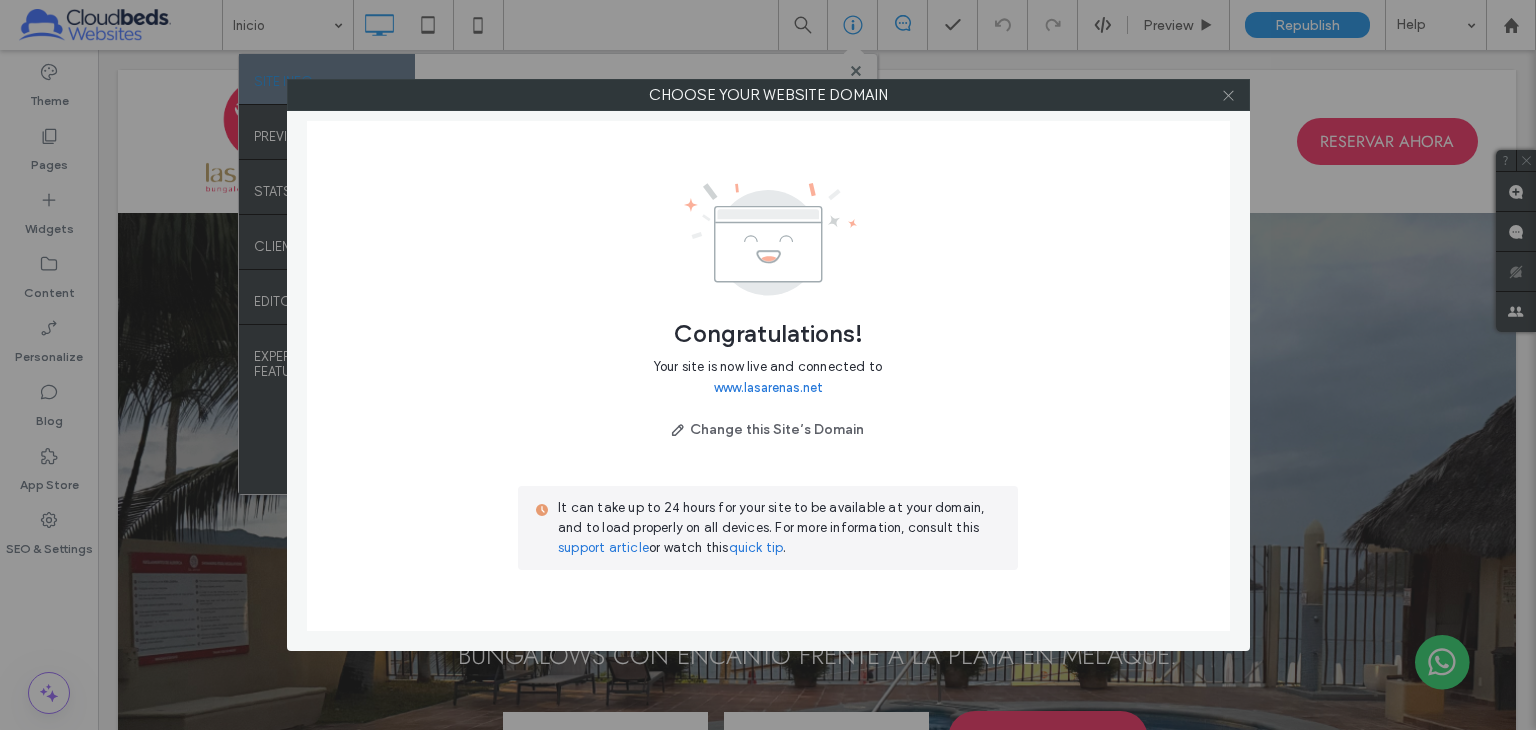 click 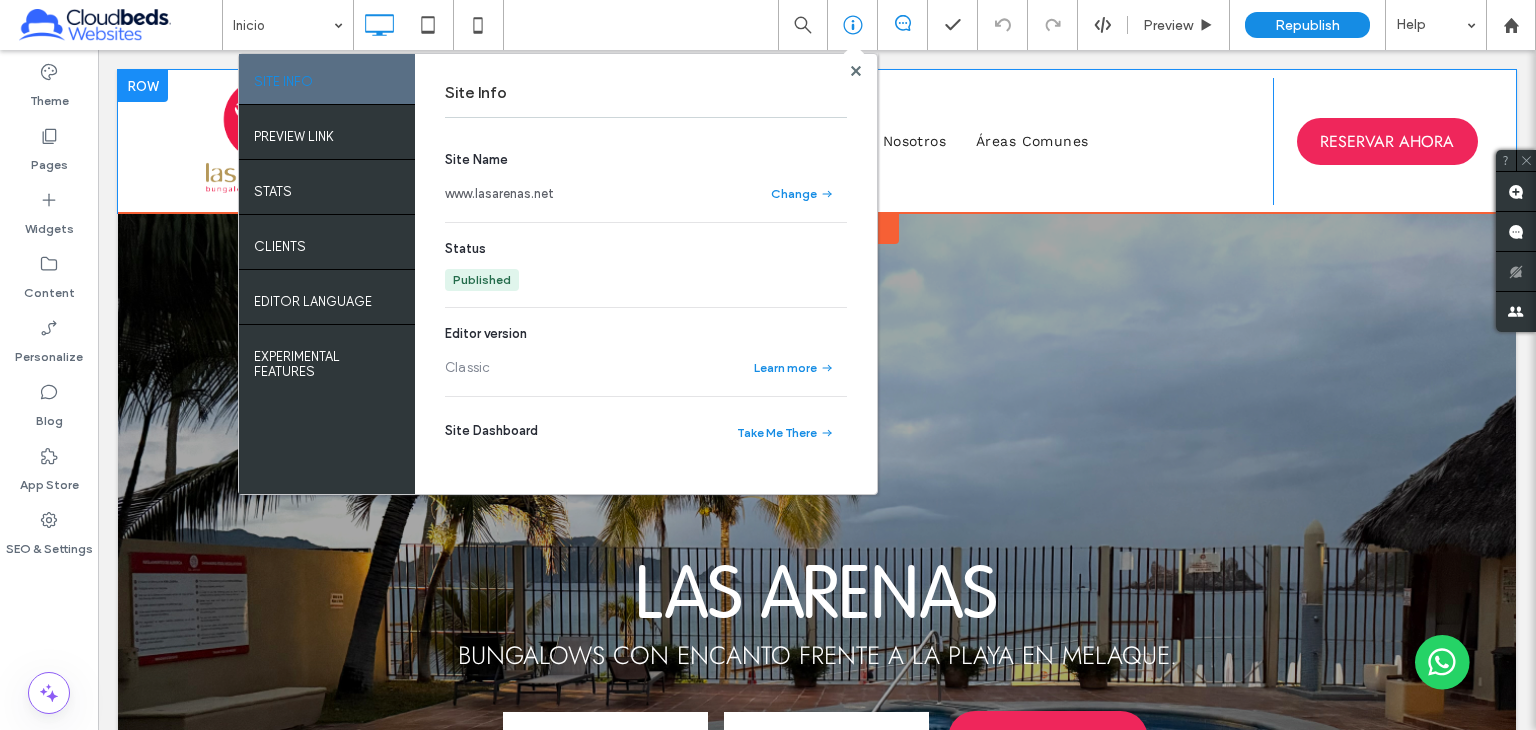 click on "Inicio
Bungalows
Actividades
Sobre Nosotros
Áreas Comunes
Click To Paste" at bounding box center (817, 141) 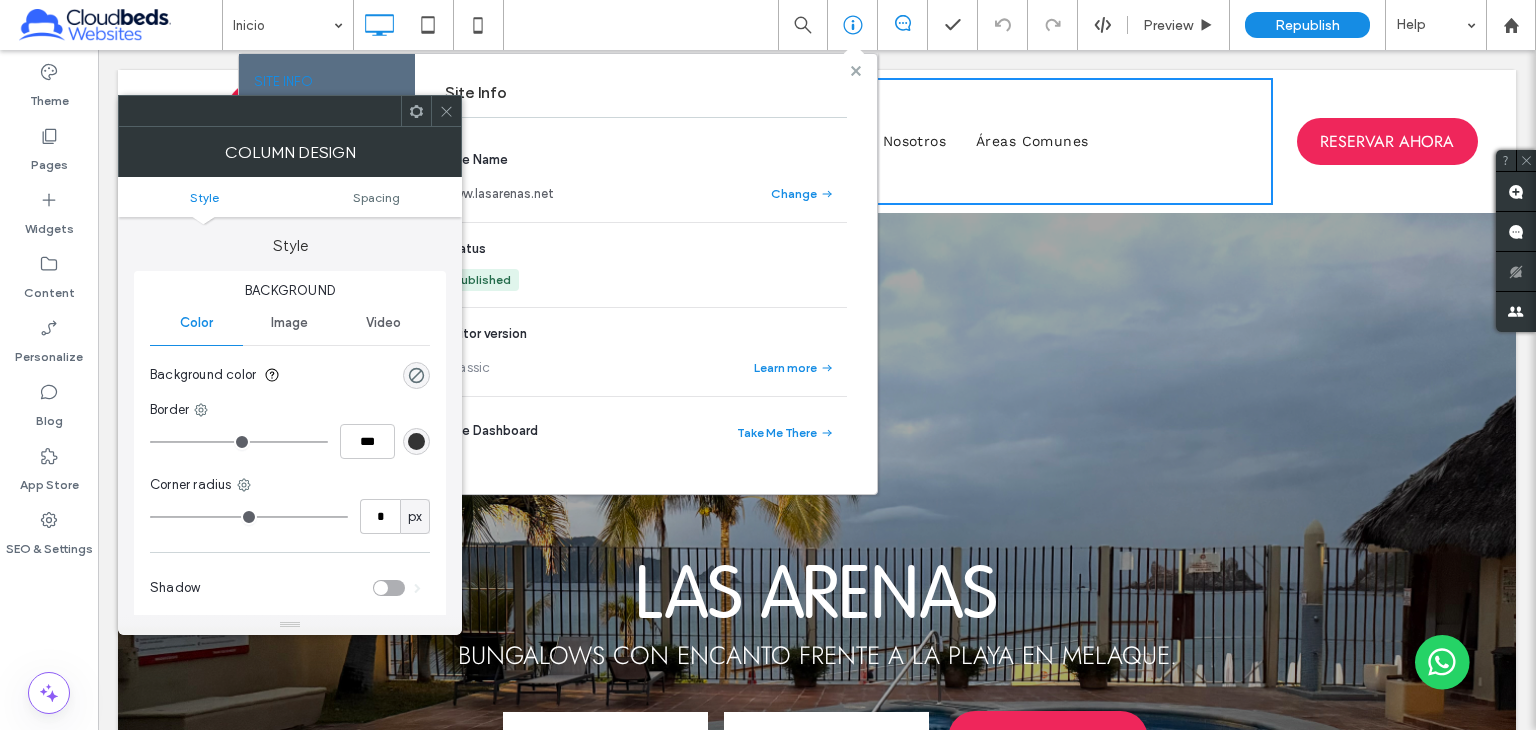 drag, startPoint x: 857, startPoint y: 65, endPoint x: 635, endPoint y: 31, distance: 224.58852 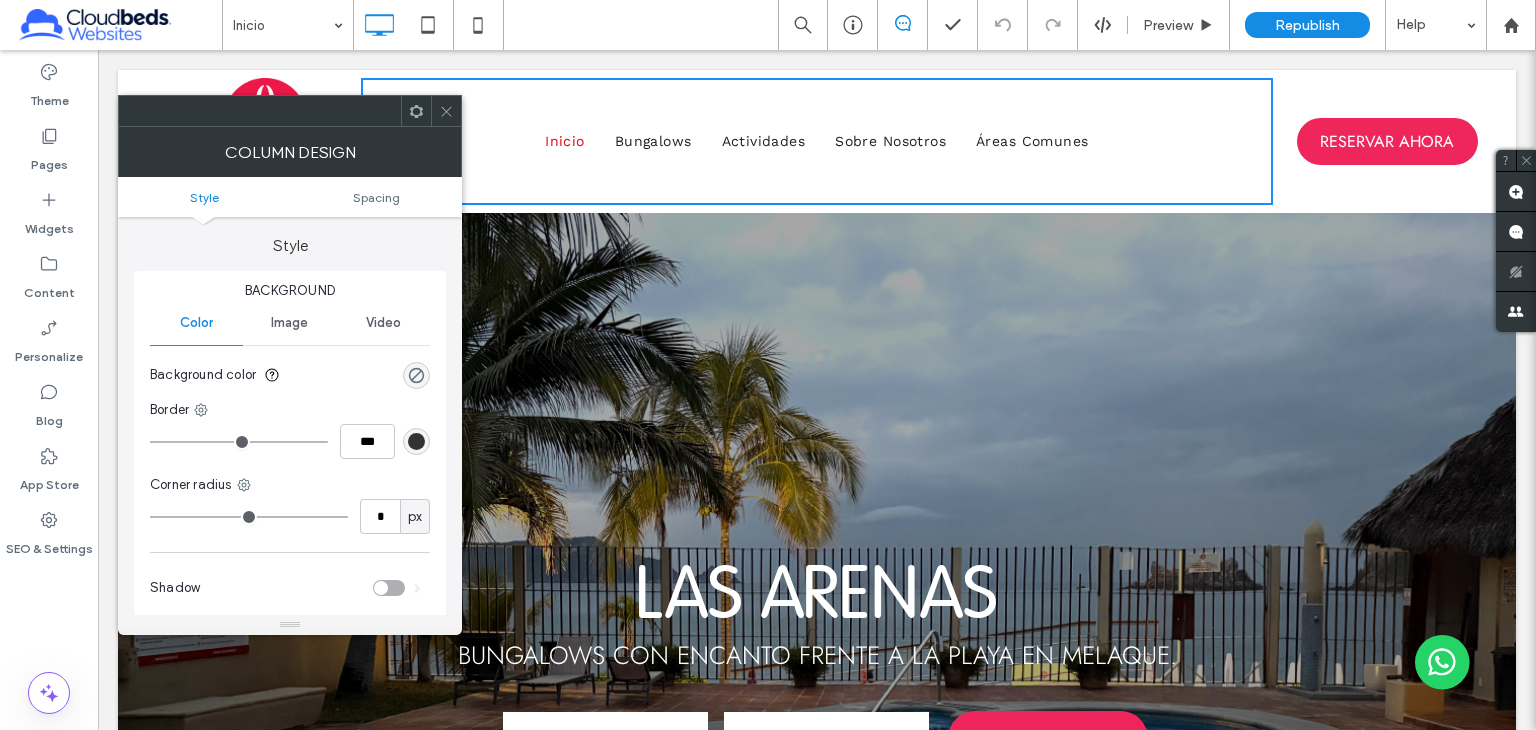 click 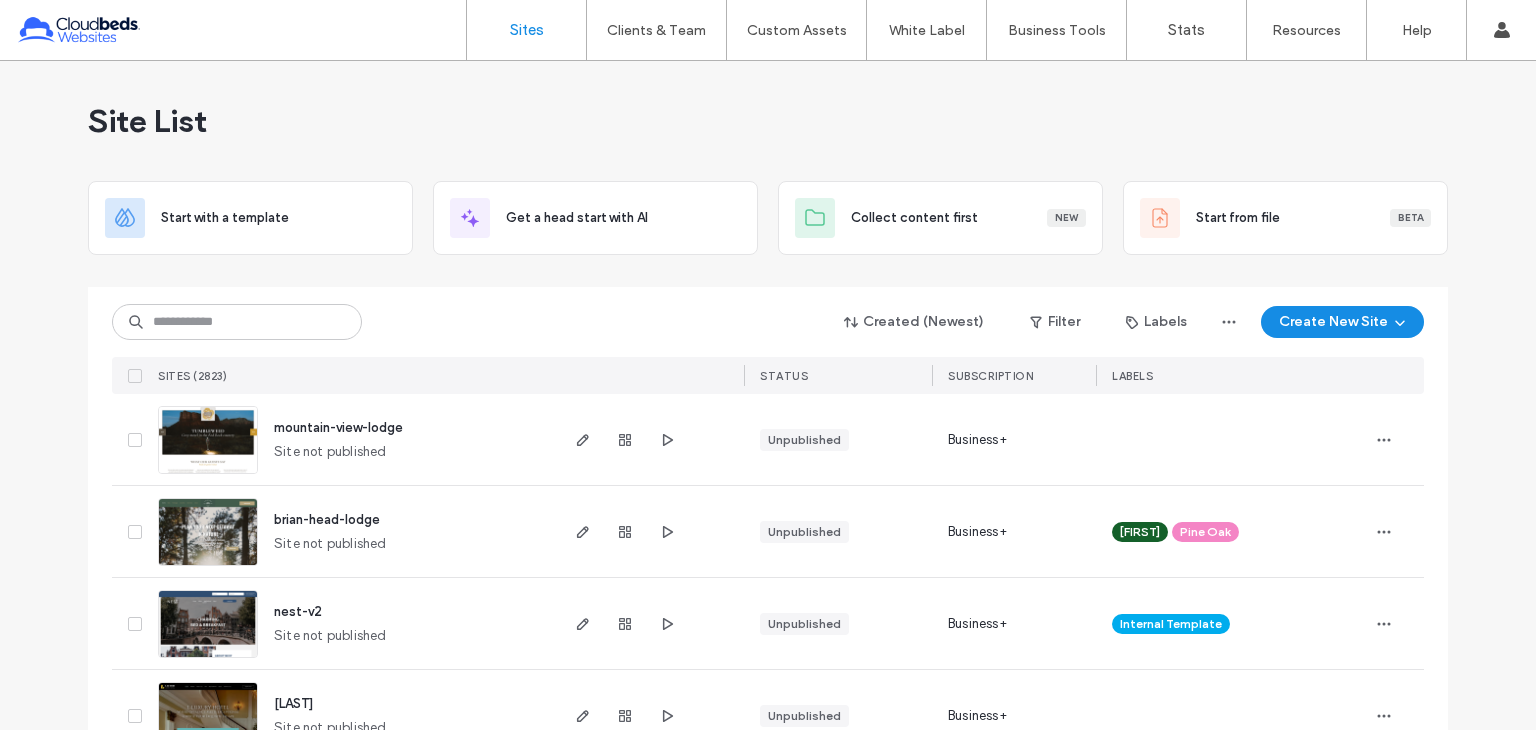 scroll, scrollTop: 0, scrollLeft: 0, axis: both 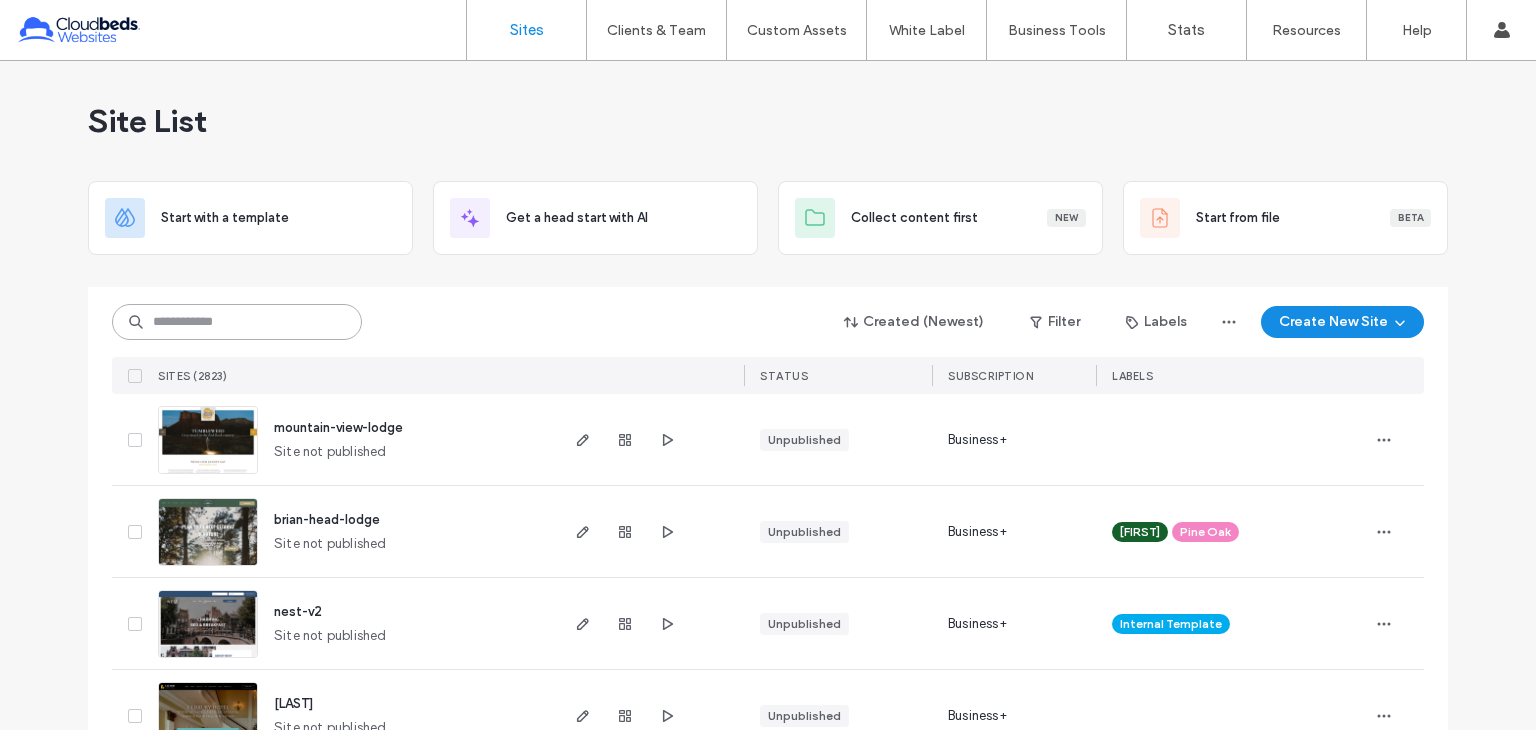 click at bounding box center (237, 322) 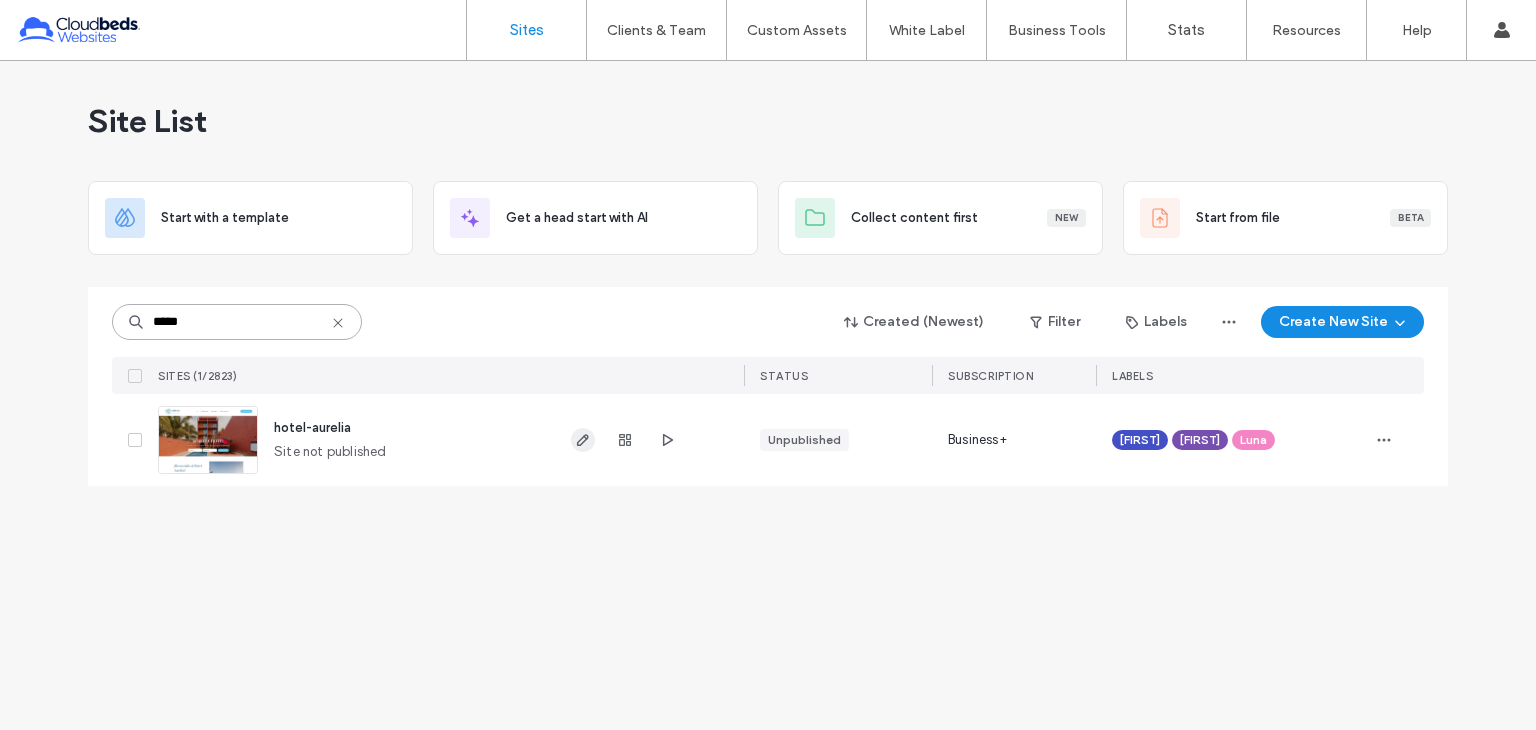 type on "*****" 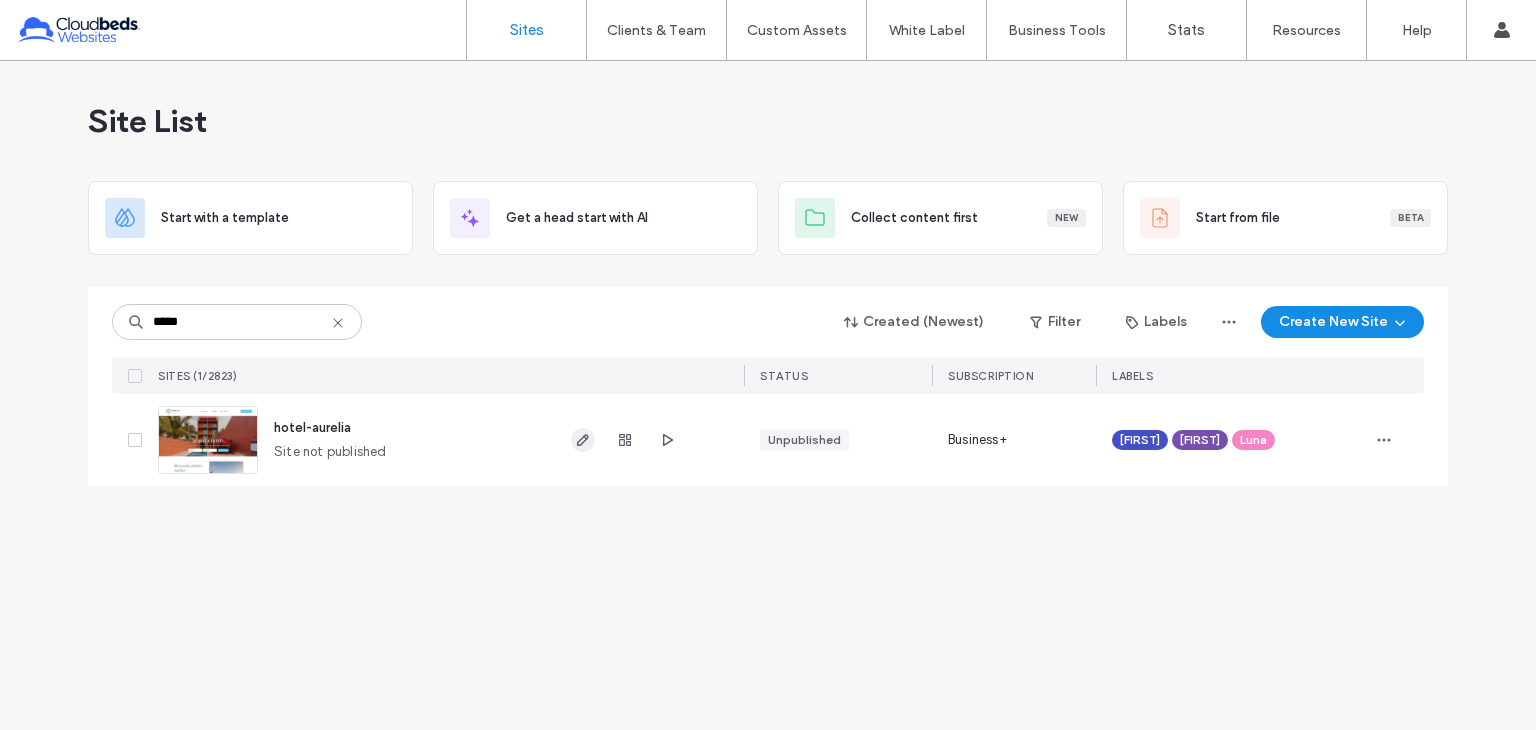 click 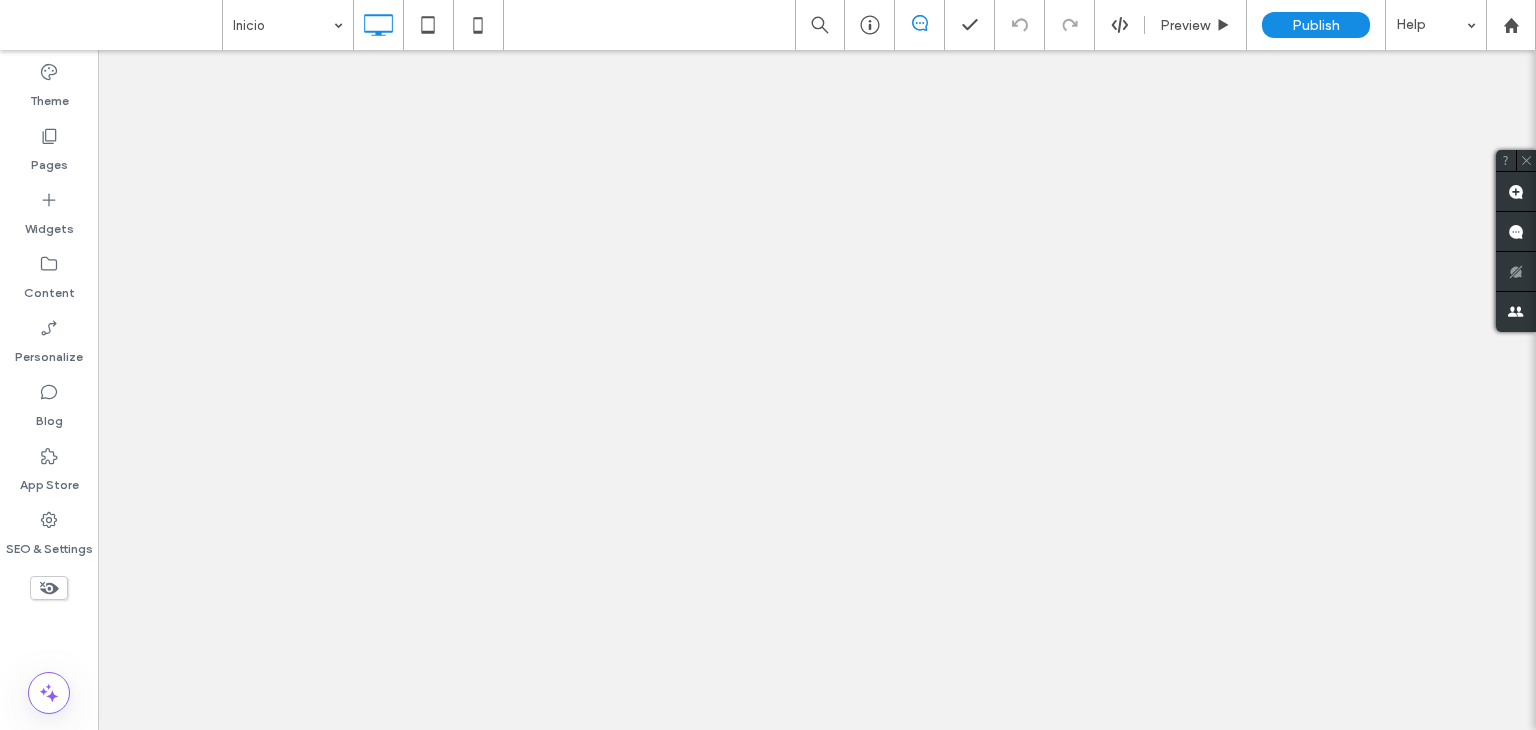scroll, scrollTop: 0, scrollLeft: 0, axis: both 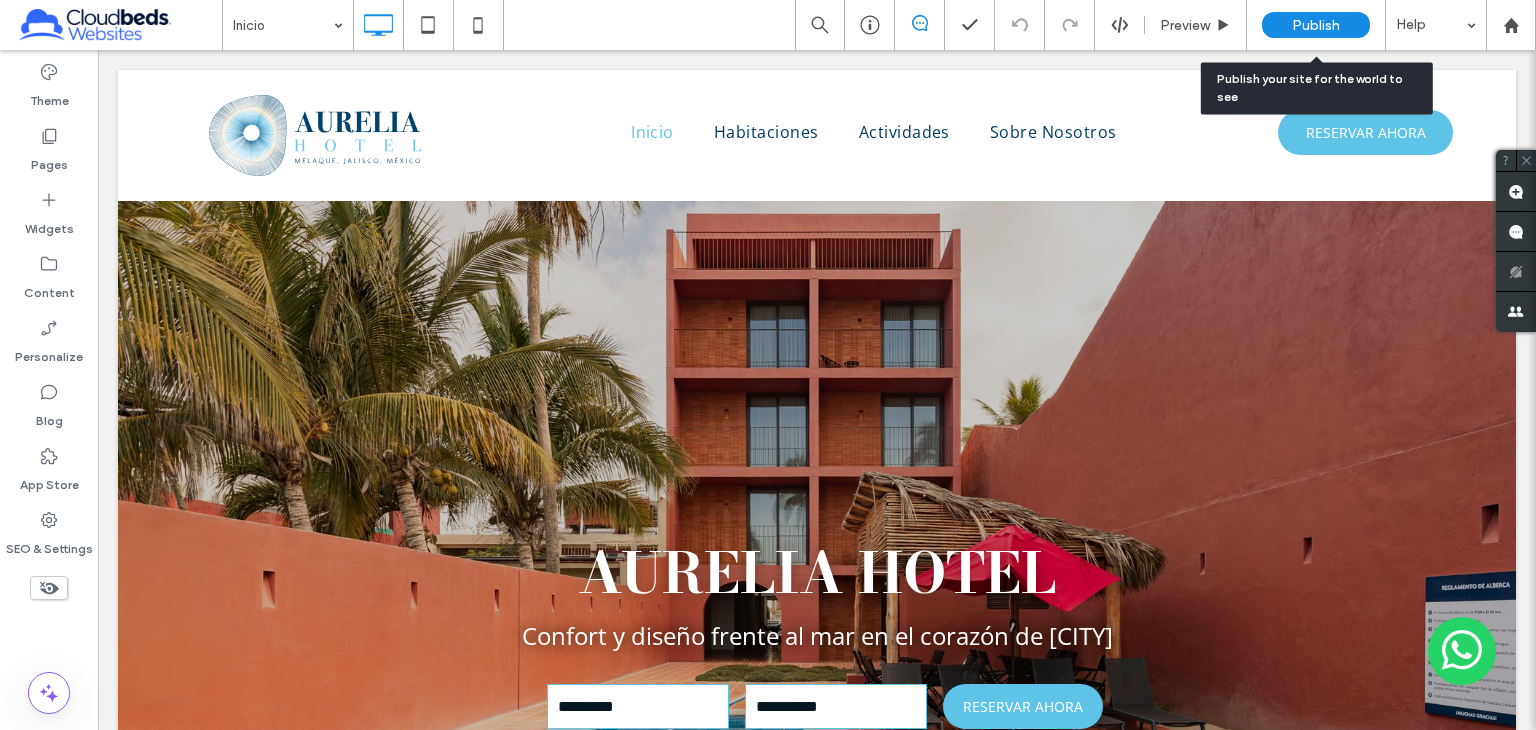 click on "Publish" at bounding box center [1316, 25] 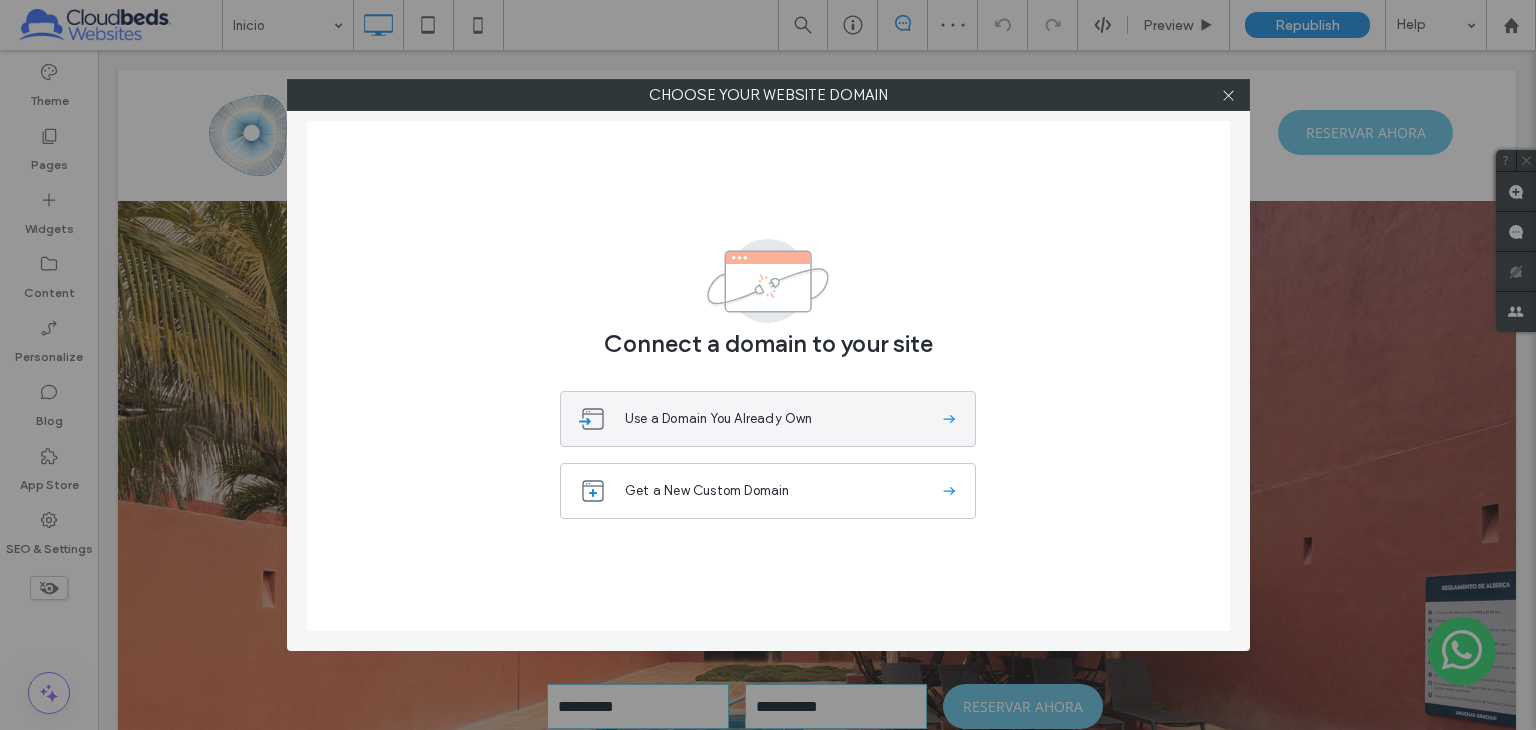 click on "Use a Domain You Already Own" at bounding box center (768, 419) 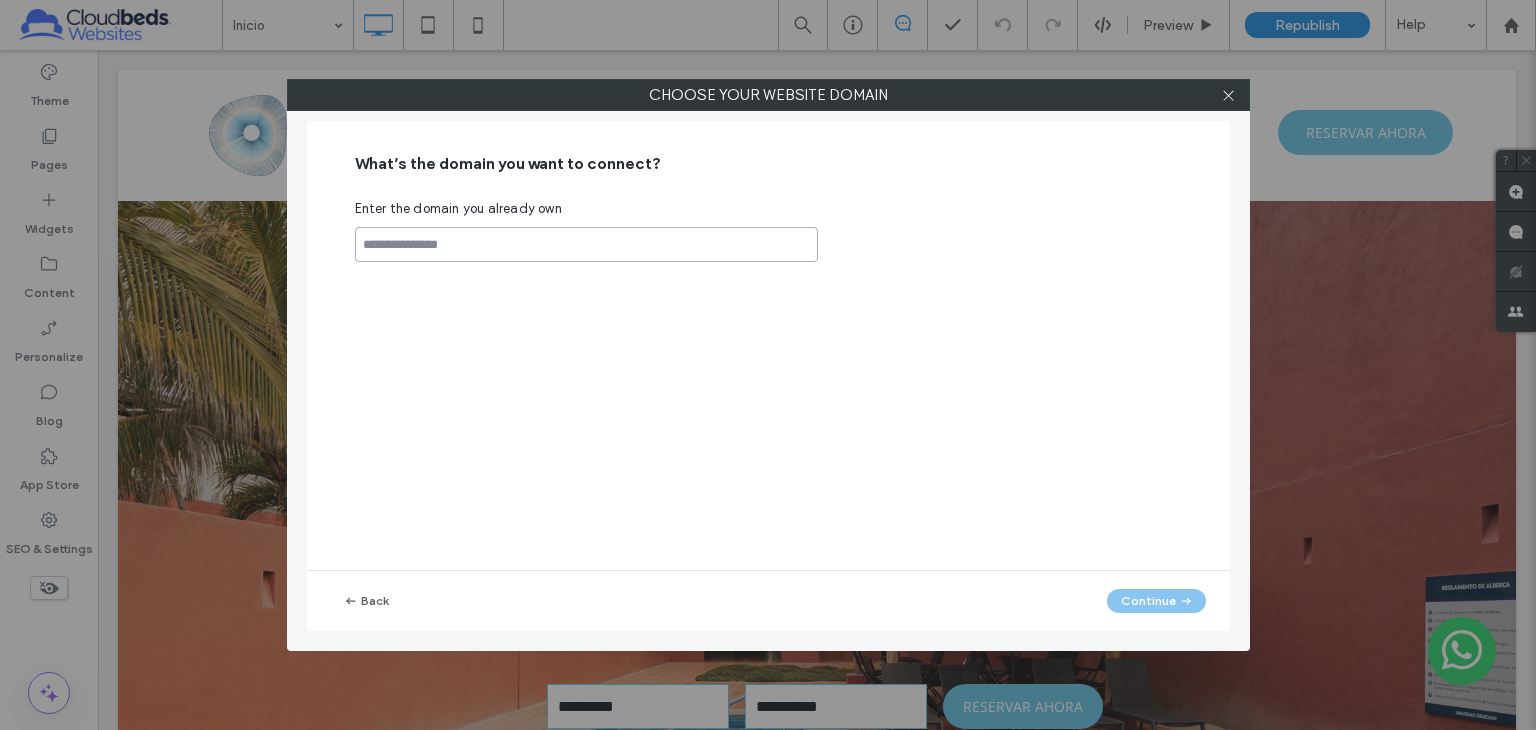 click at bounding box center (586, 244) 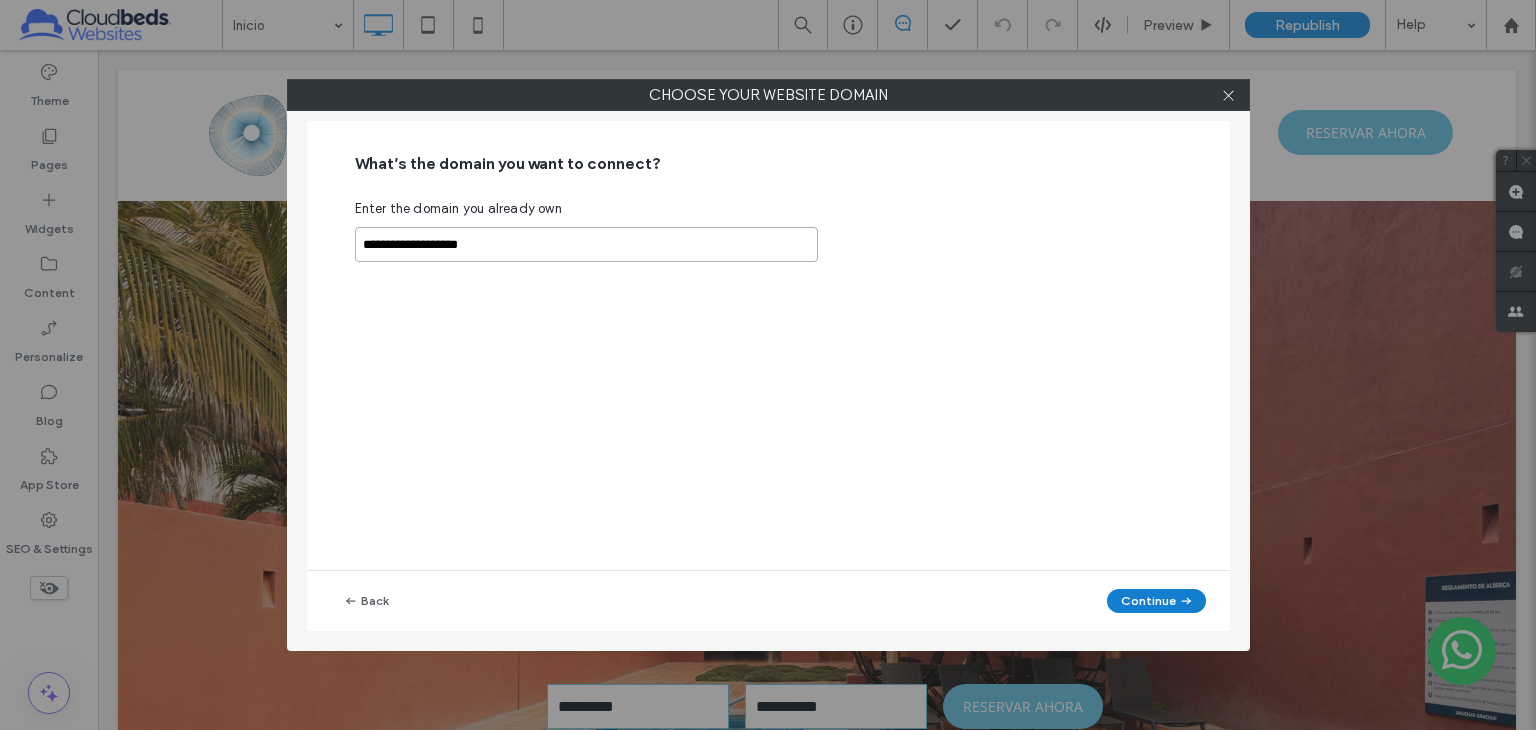type on "**********" 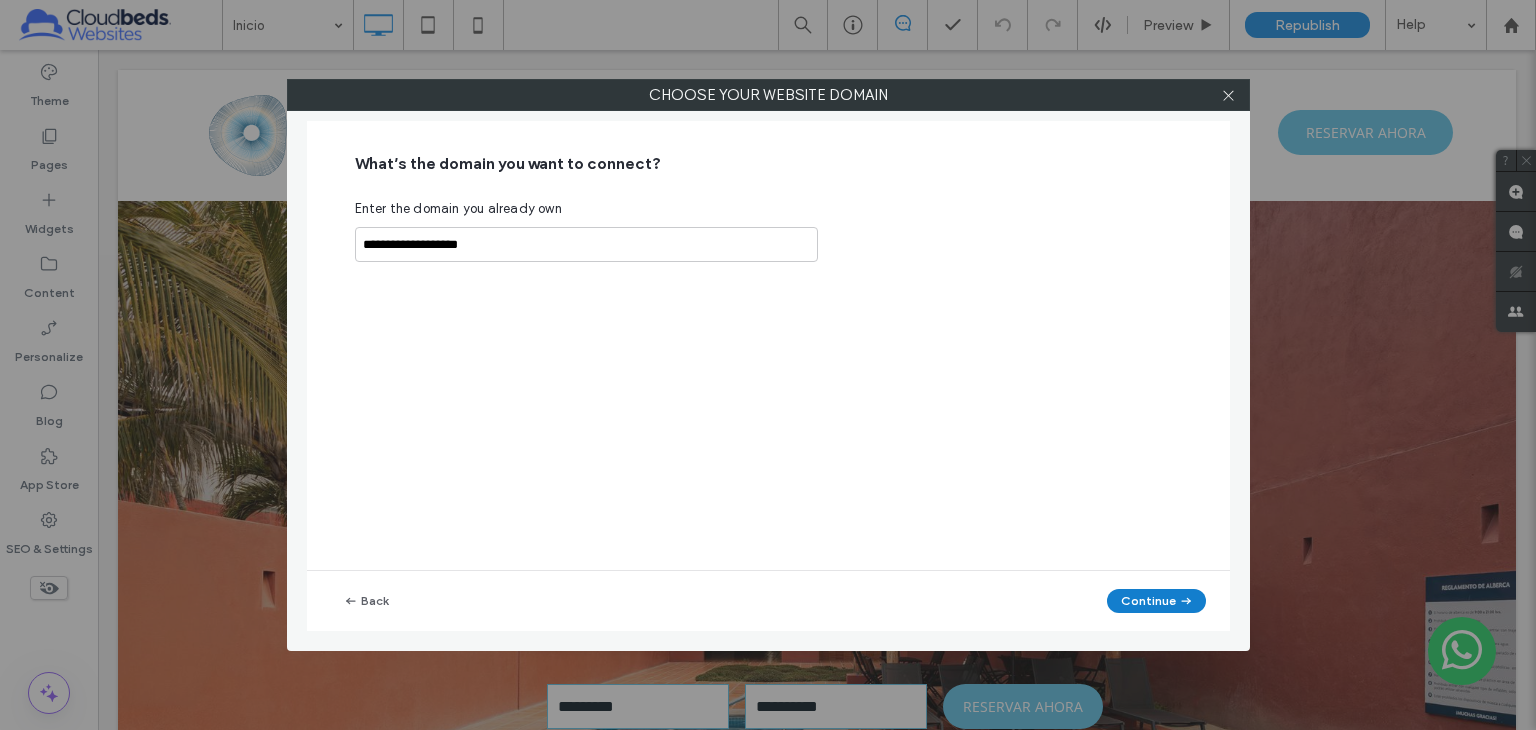 click 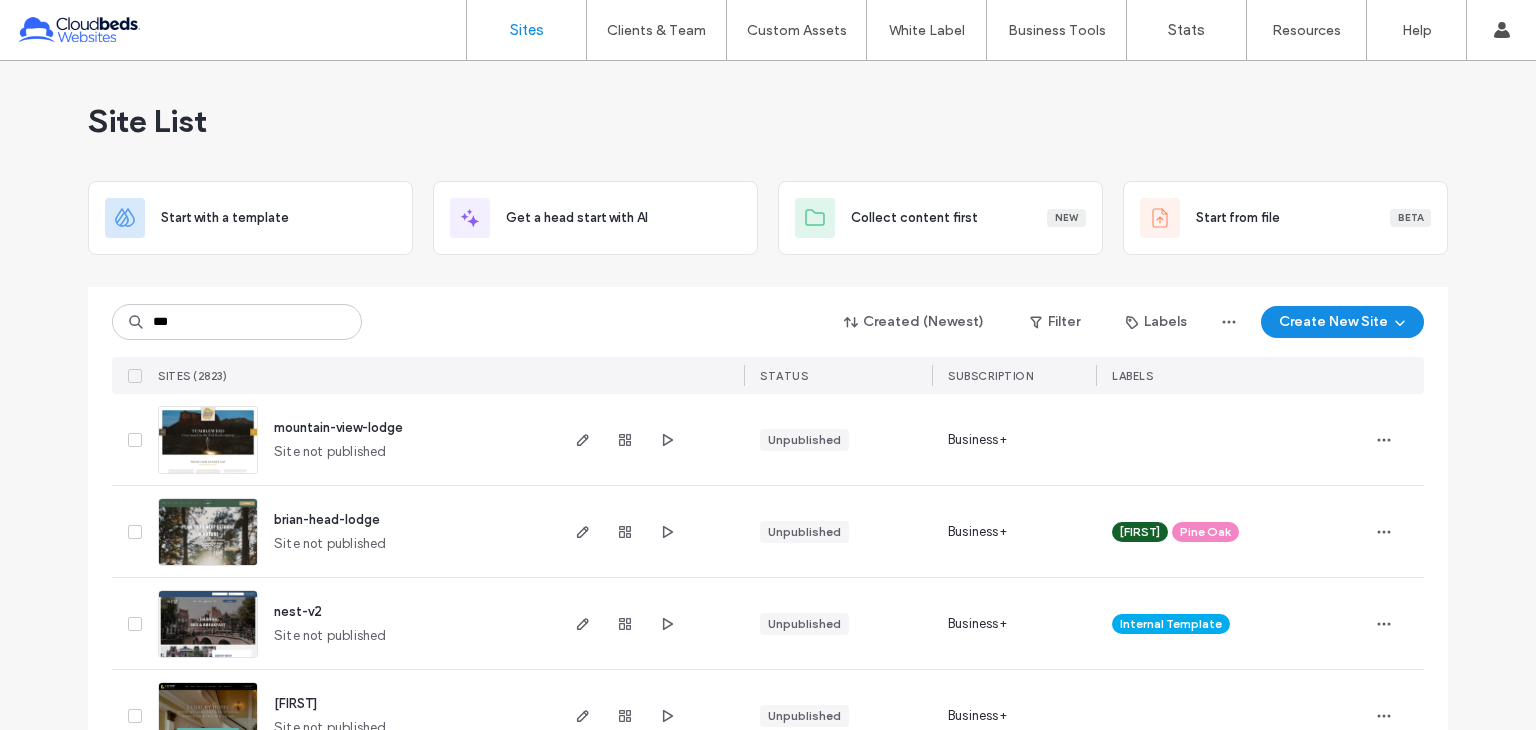 scroll, scrollTop: 0, scrollLeft: 0, axis: both 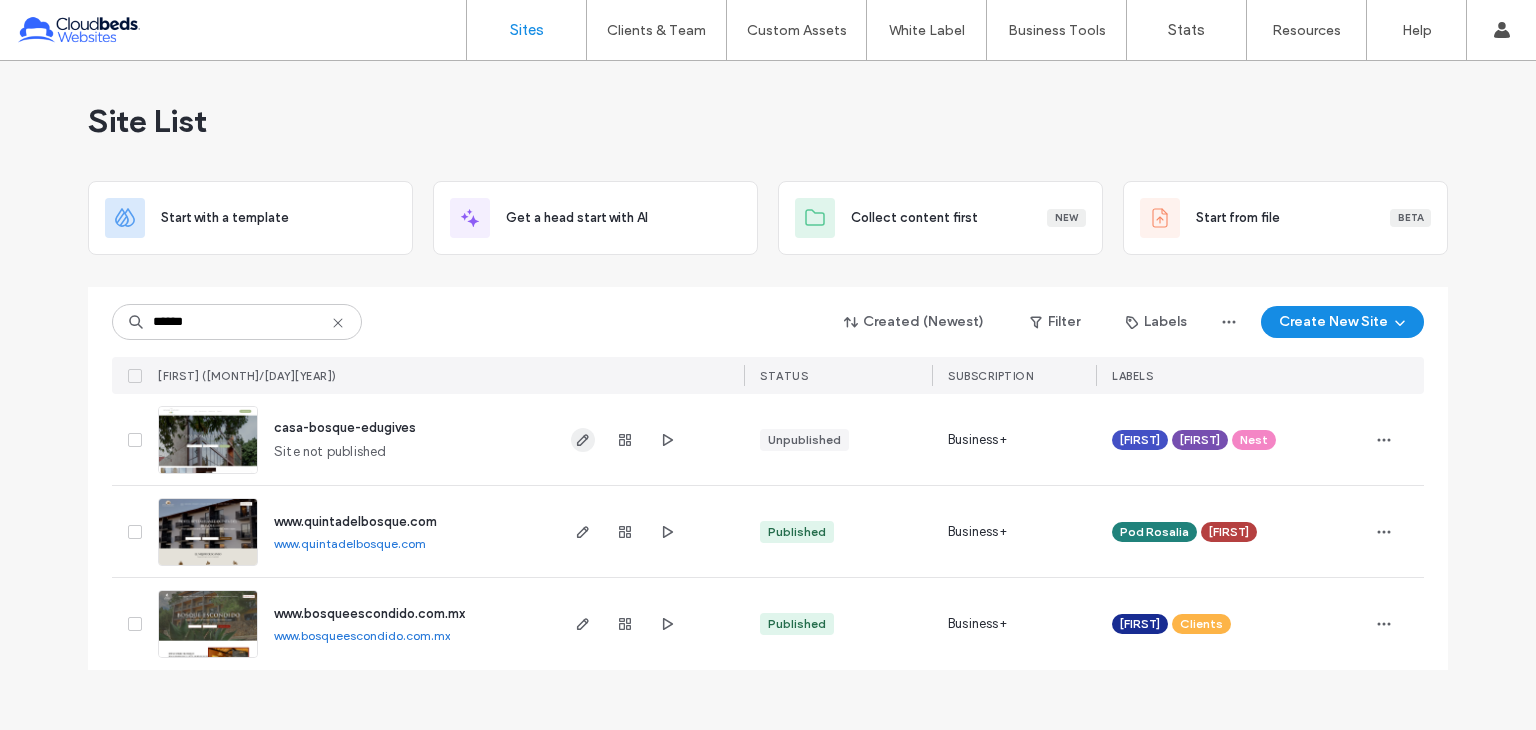 type on "******" 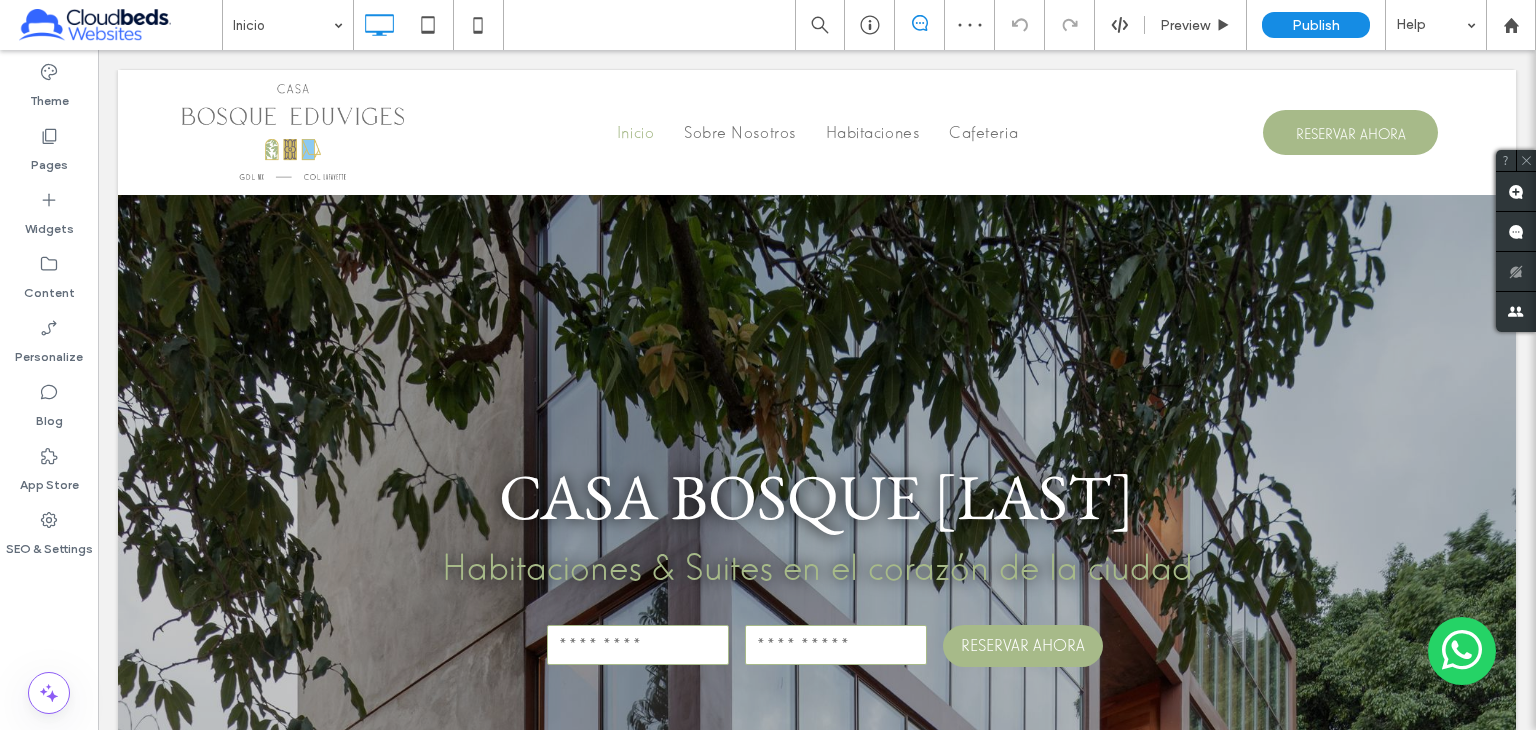 scroll, scrollTop: 0, scrollLeft: 0, axis: both 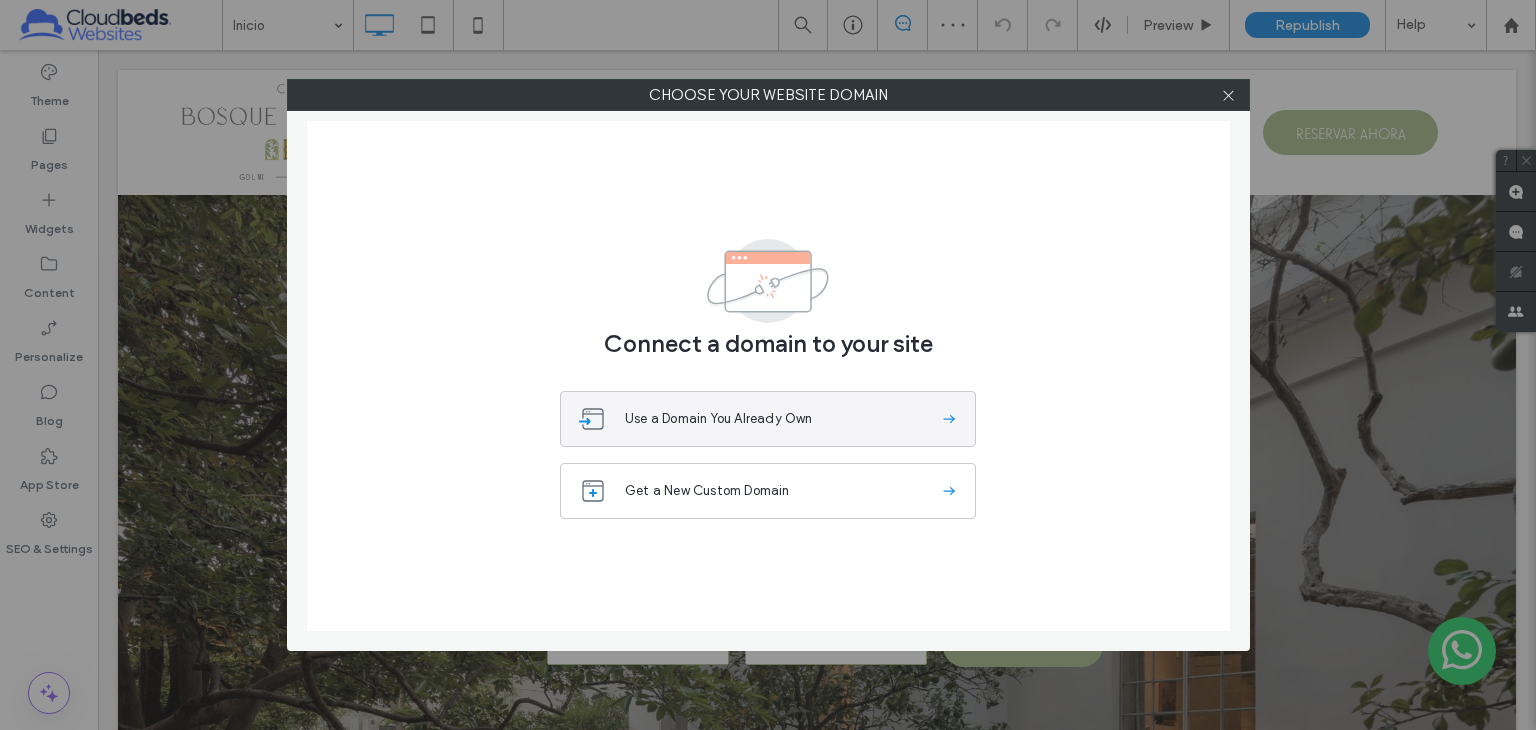 click on "Use a Domain You Already Own" at bounding box center (782, 419) 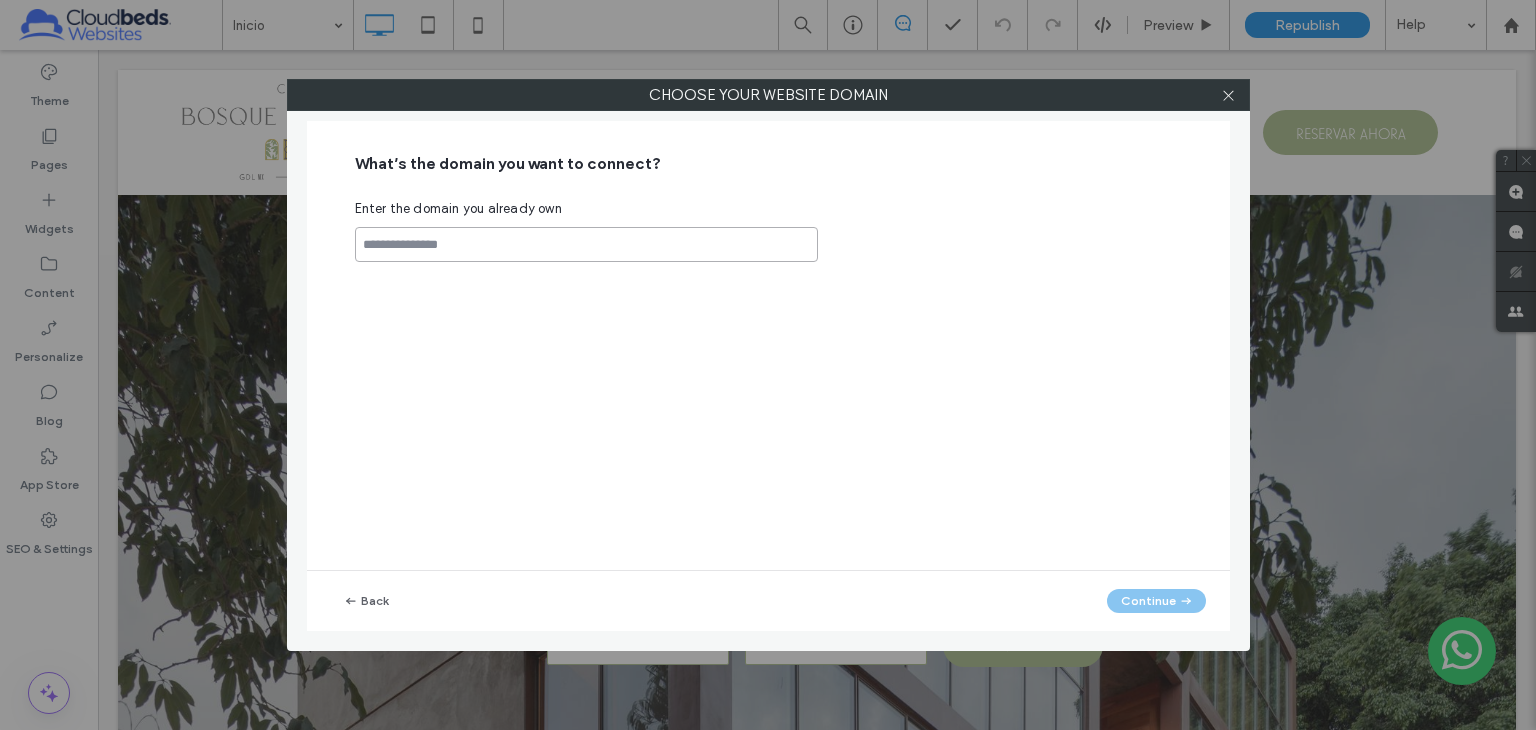 click at bounding box center [586, 244] 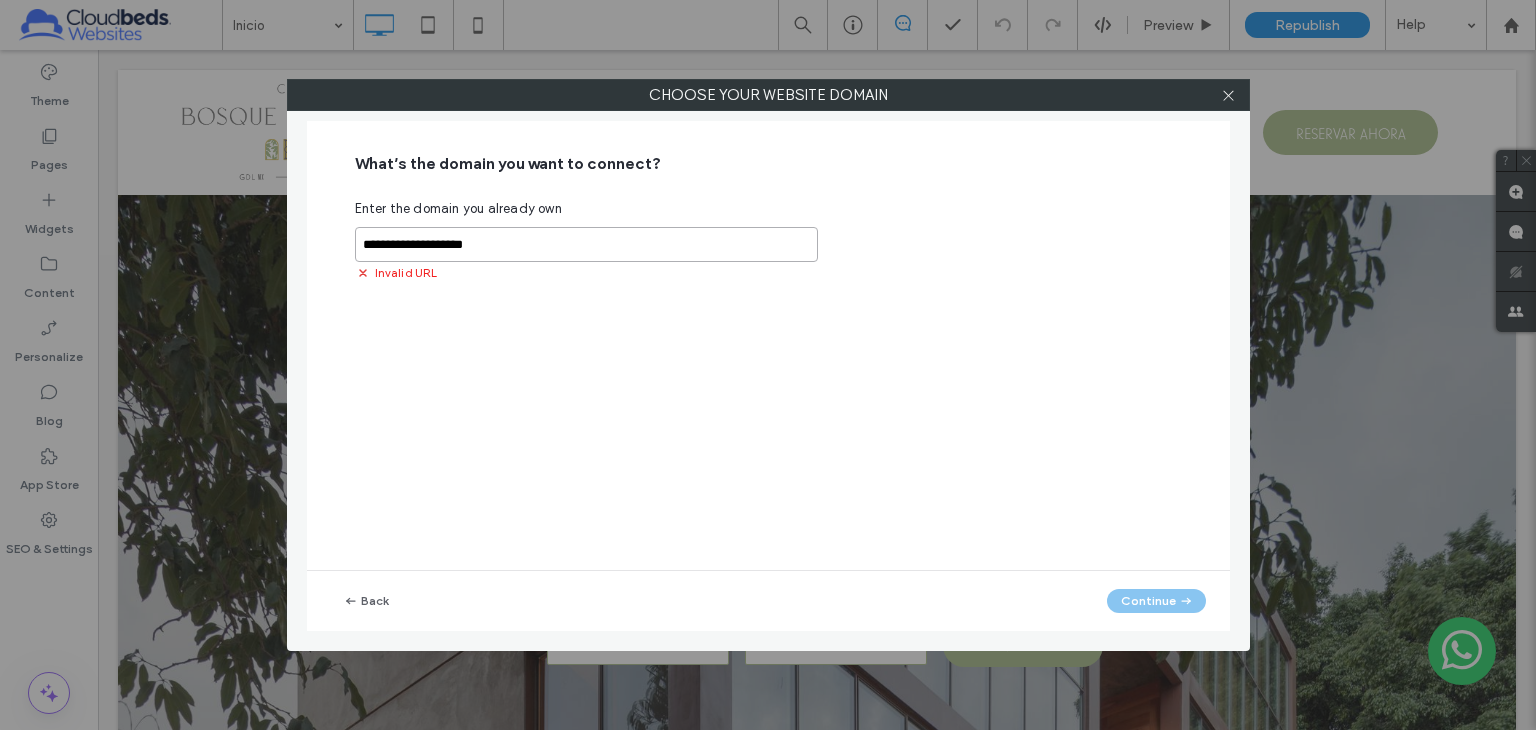 drag, startPoint x: 518, startPoint y: 232, endPoint x: 209, endPoint y: 251, distance: 309.5836 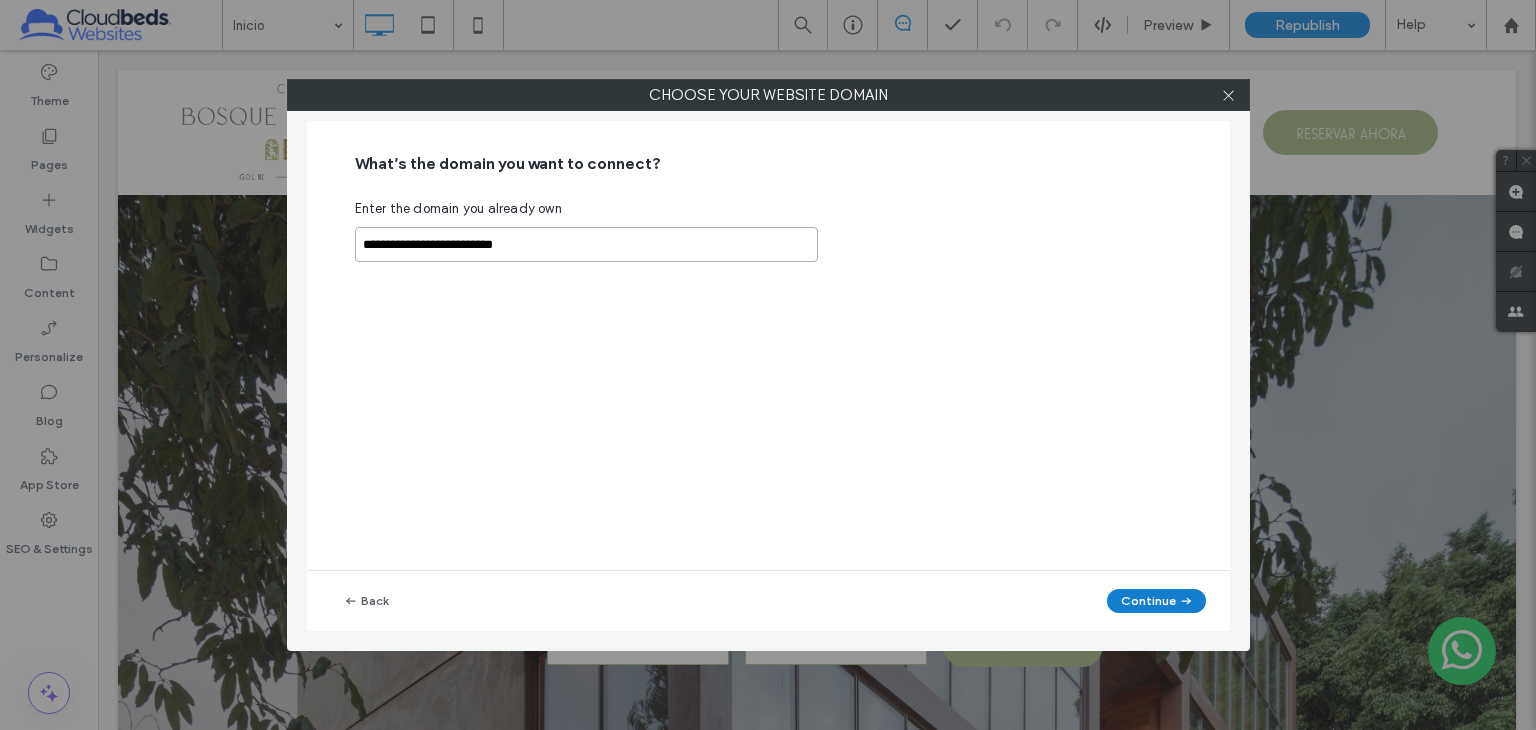 type on "**********" 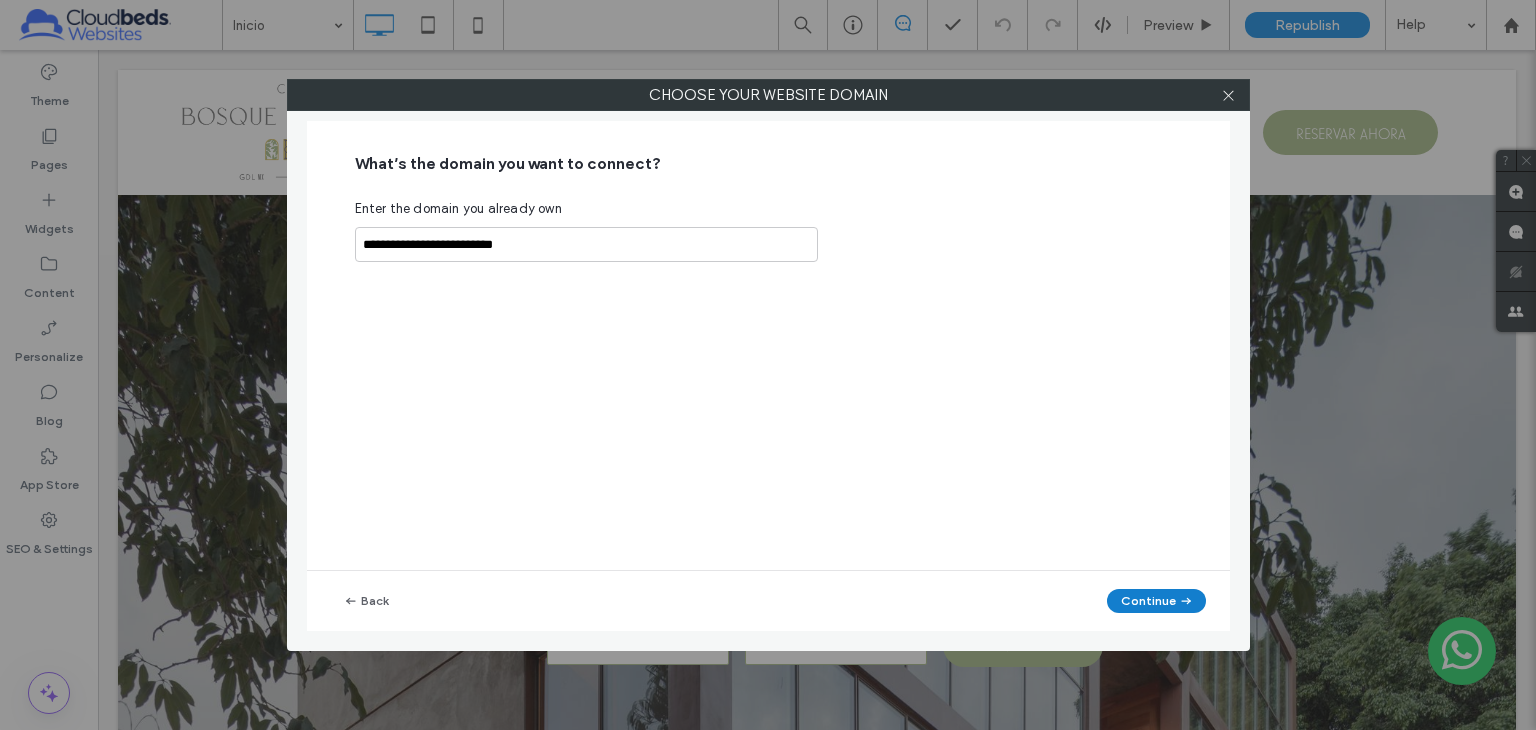 click on "Continue" at bounding box center (1156, 601) 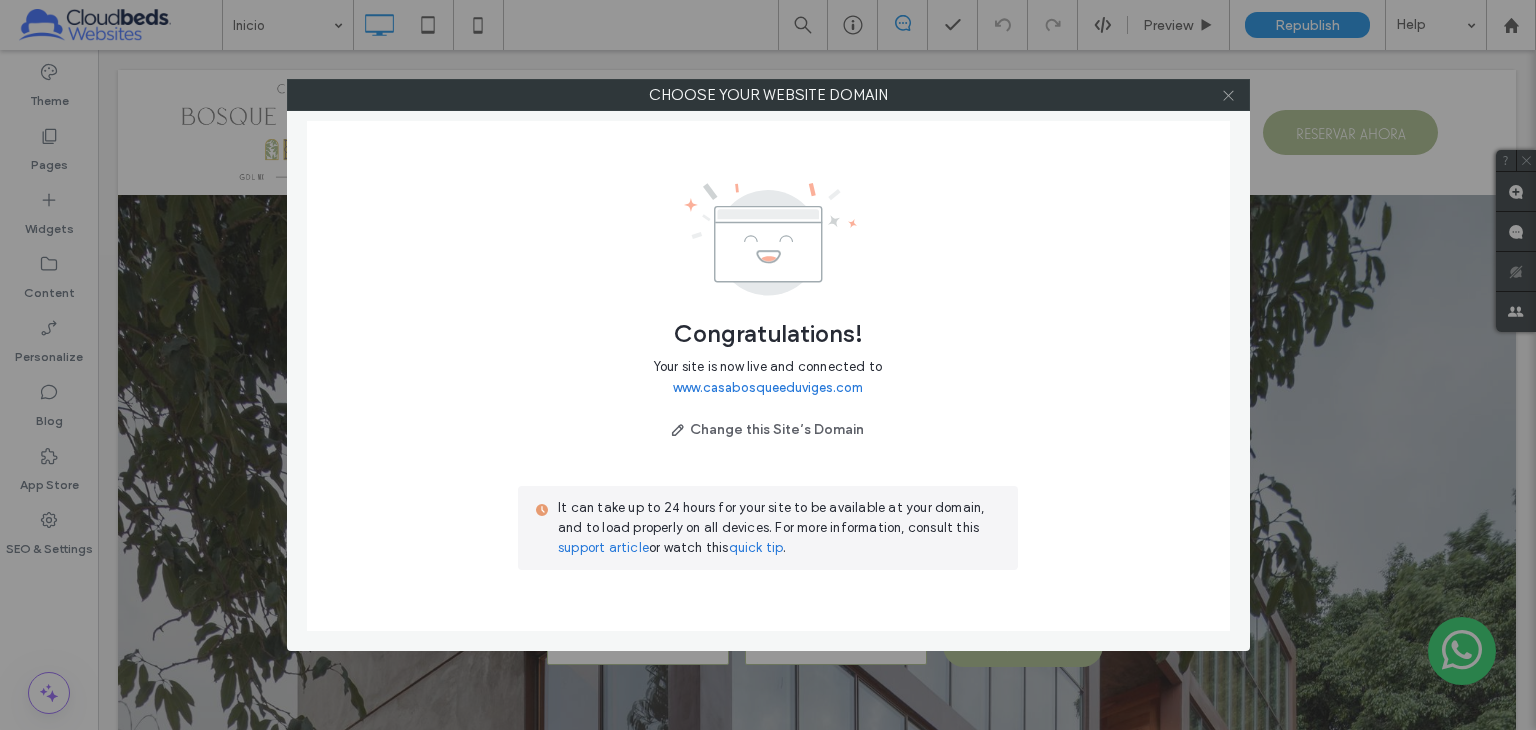 click 